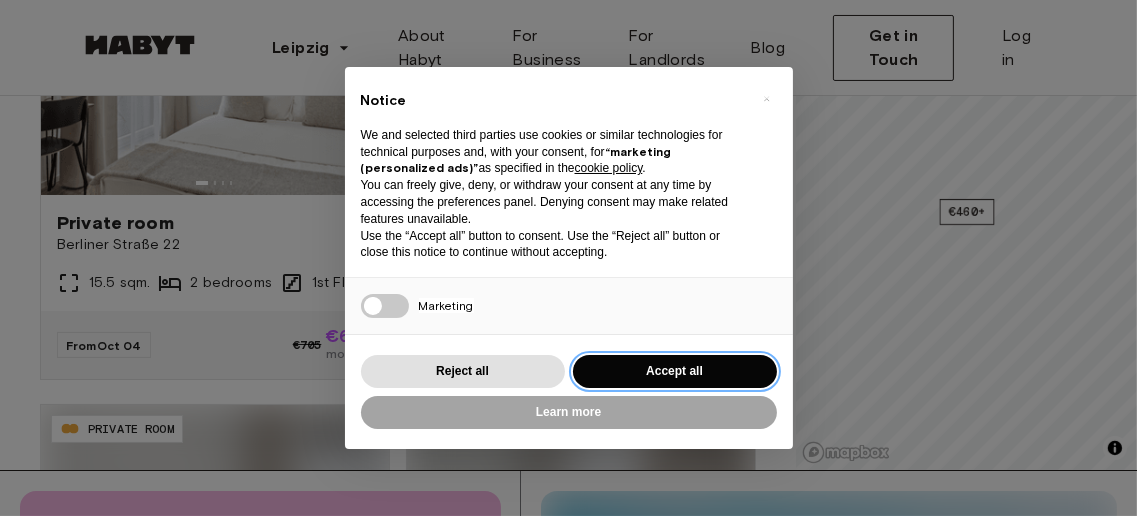 click on "Accept all" at bounding box center [675, 371] 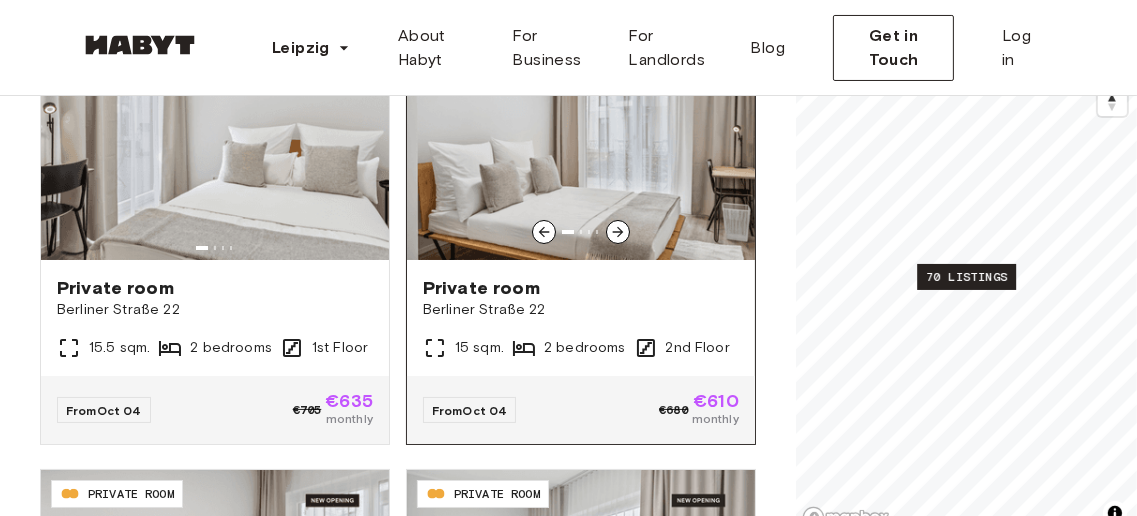 scroll, scrollTop: 214, scrollLeft: 0, axis: vertical 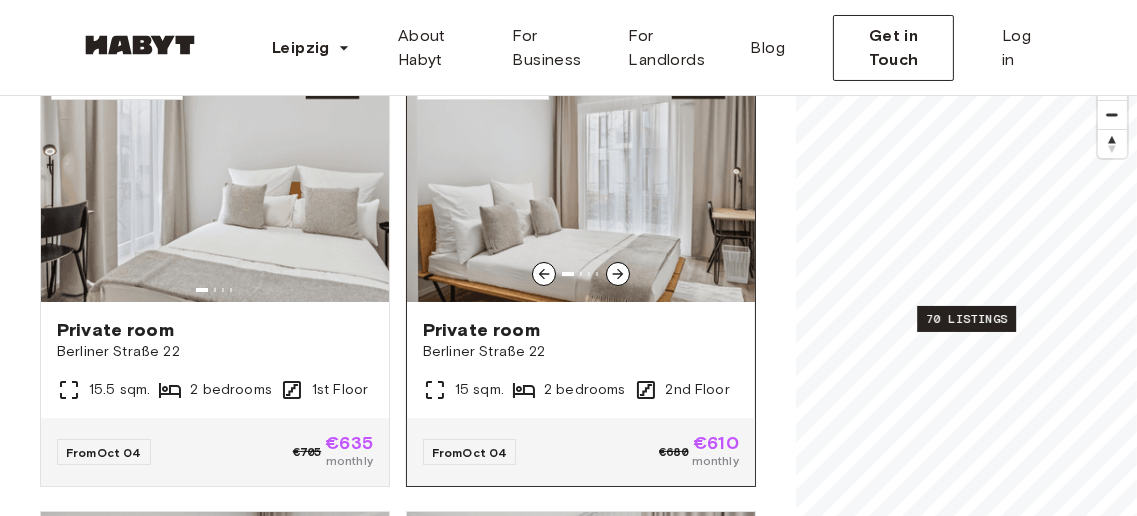 click 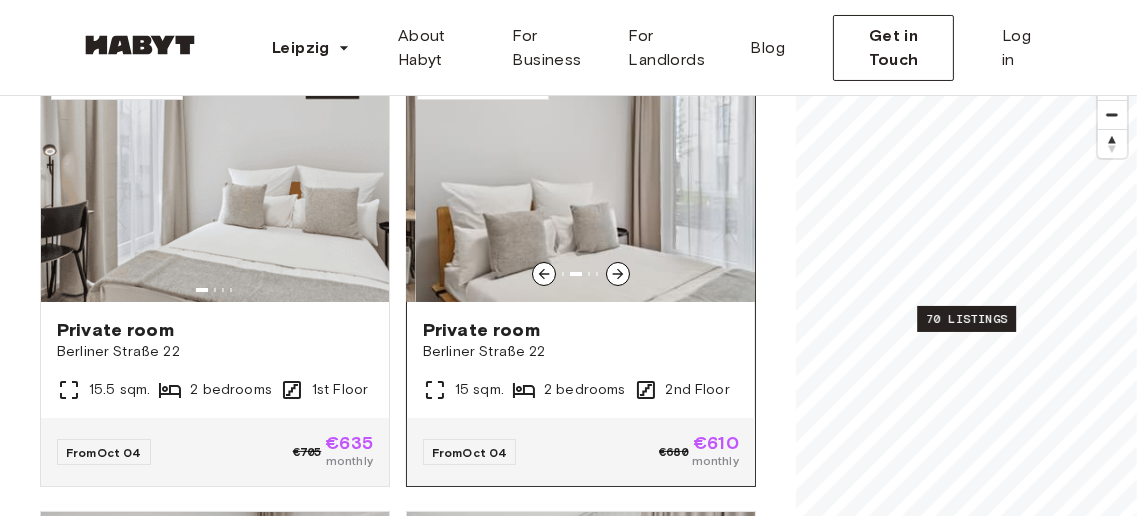 click 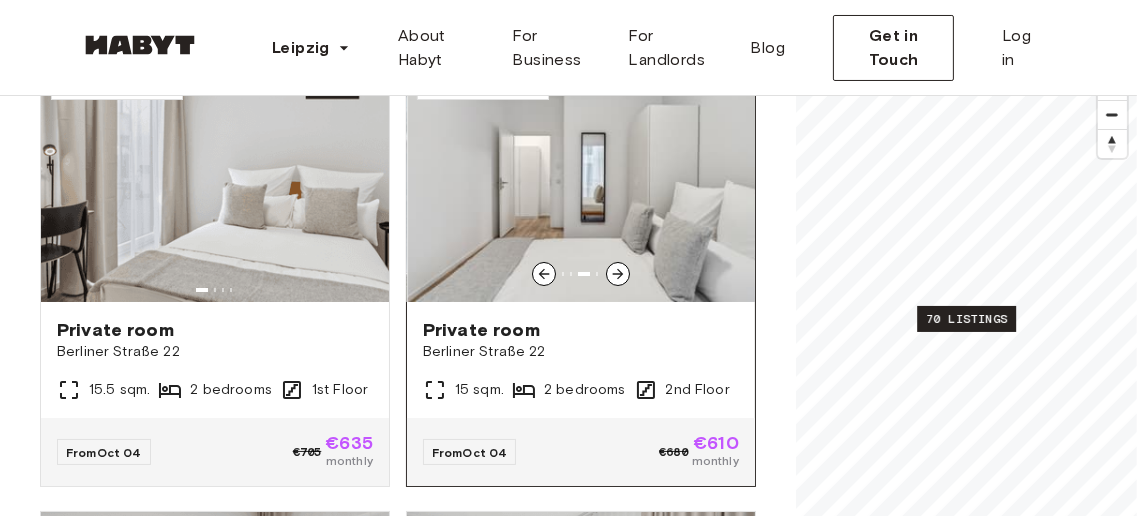click 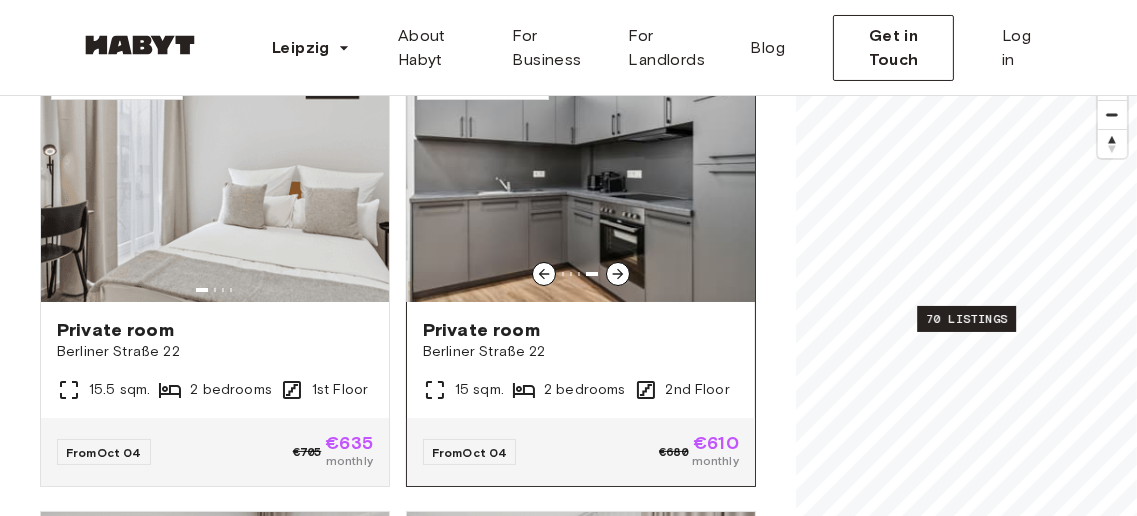 click 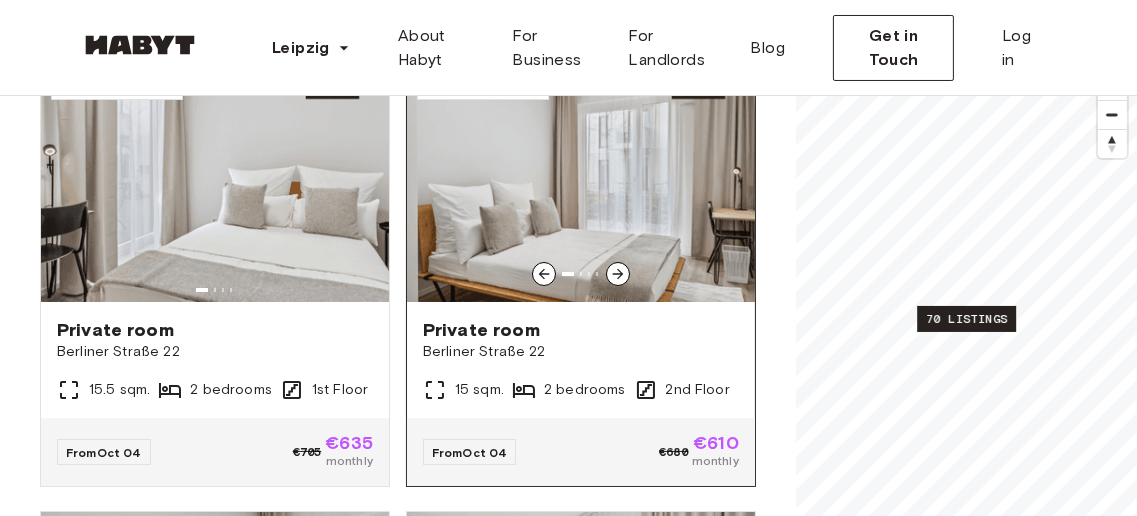 click 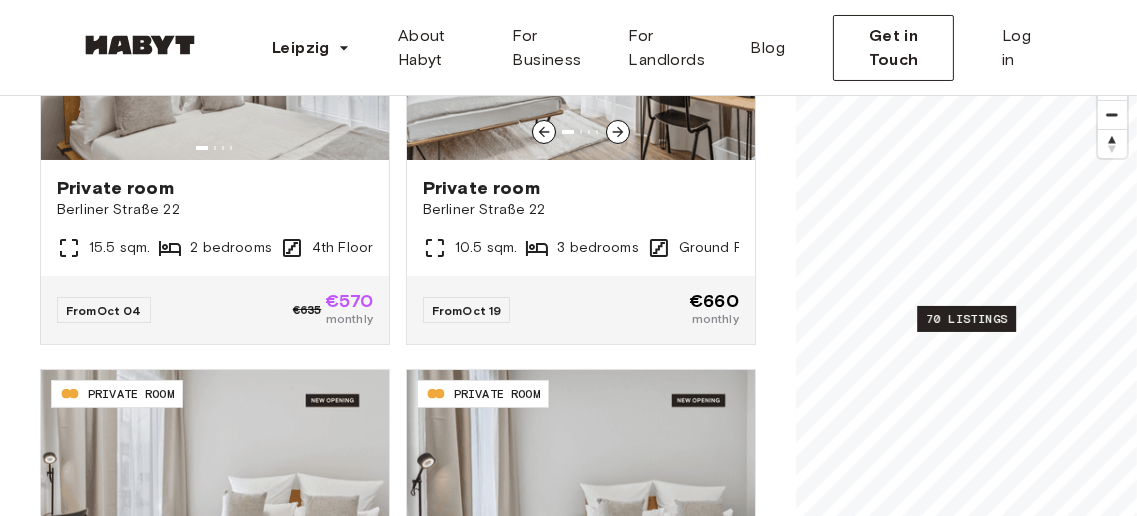 scroll, scrollTop: 473, scrollLeft: 0, axis: vertical 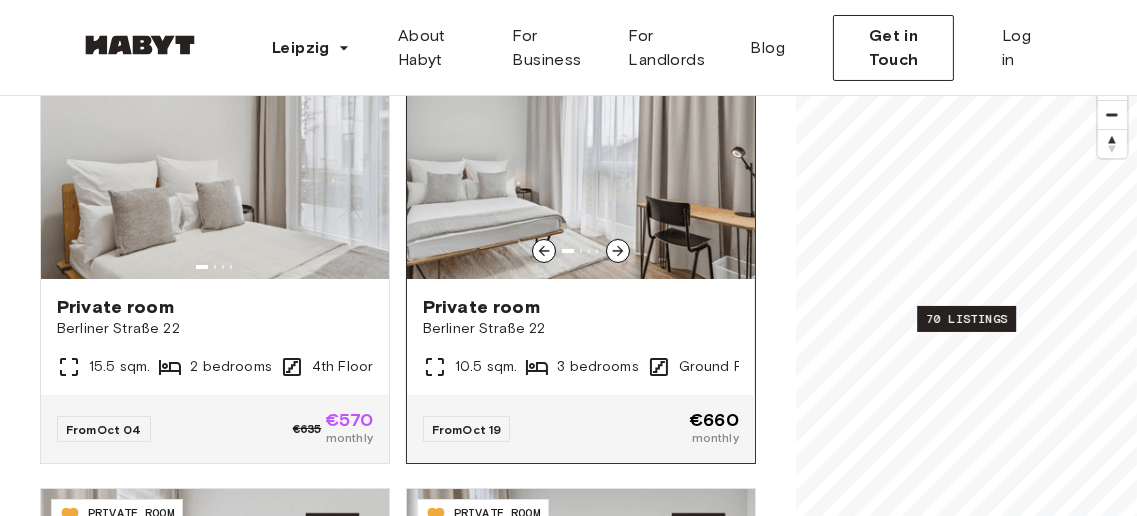 click 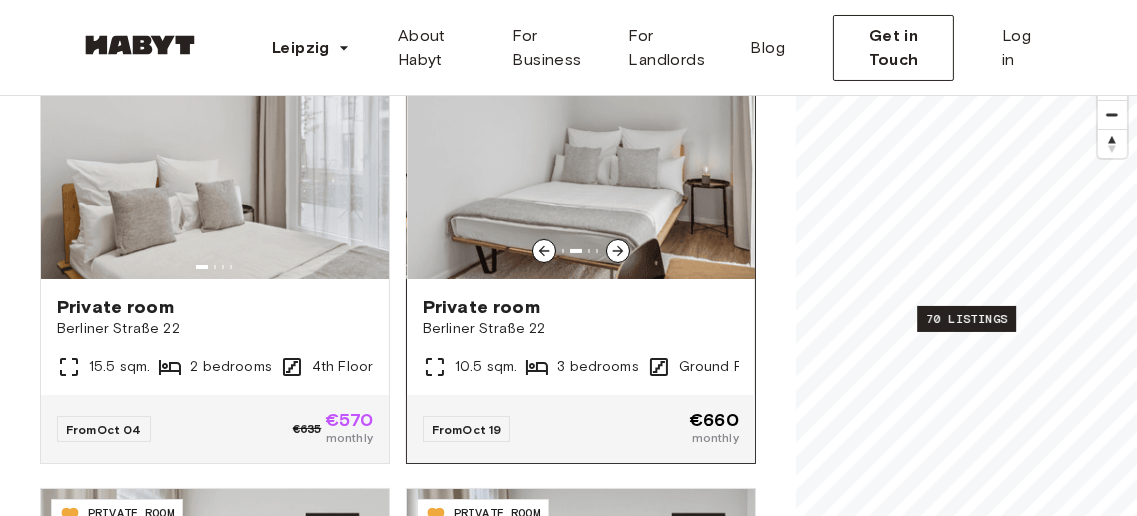 click 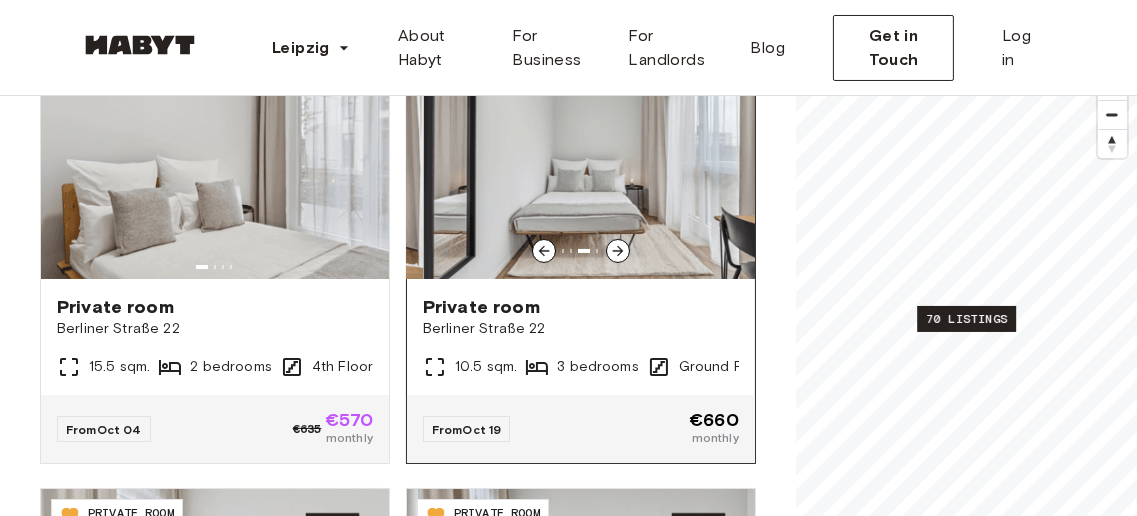 click 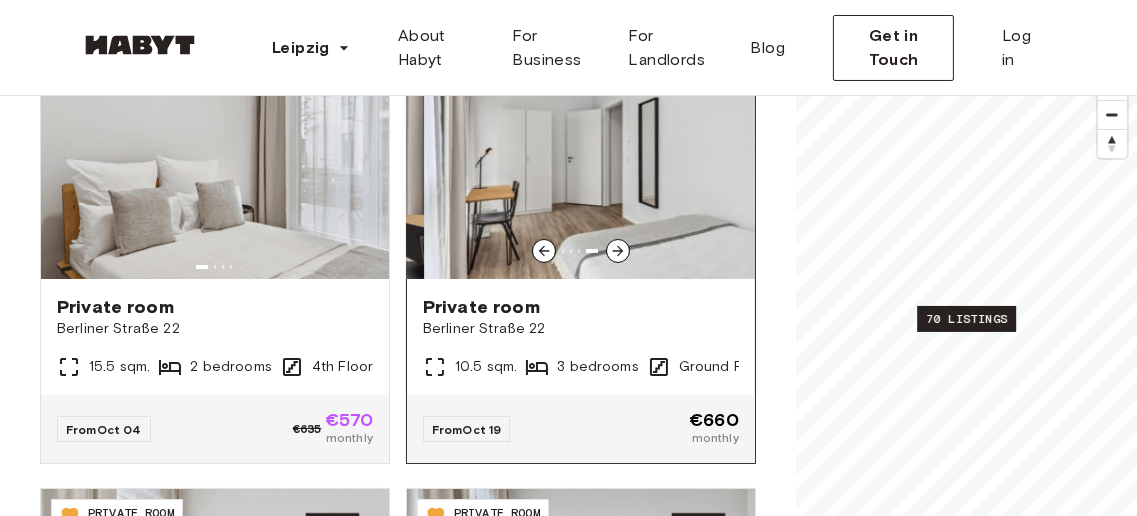 click 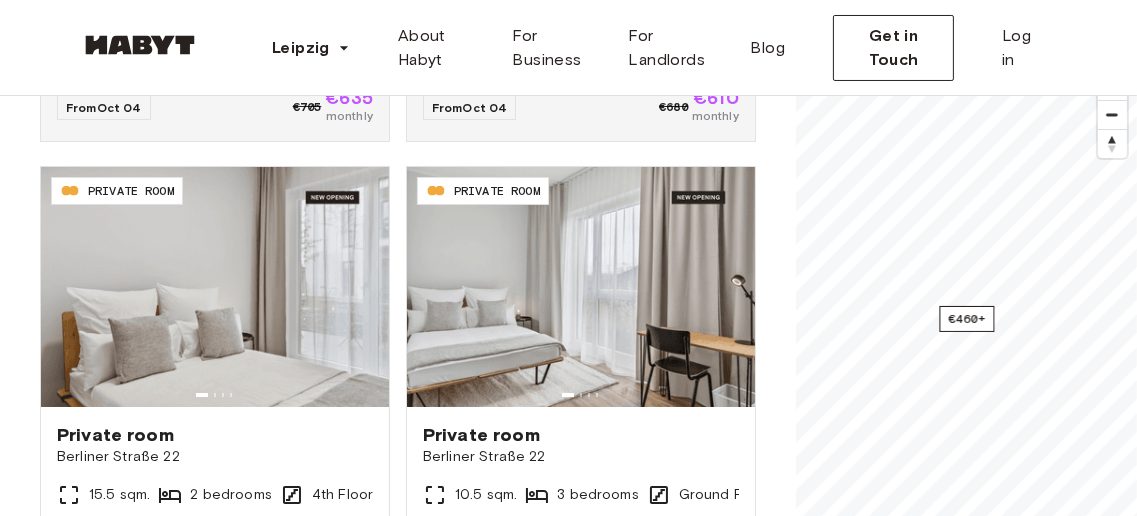 scroll, scrollTop: 473, scrollLeft: 0, axis: vertical 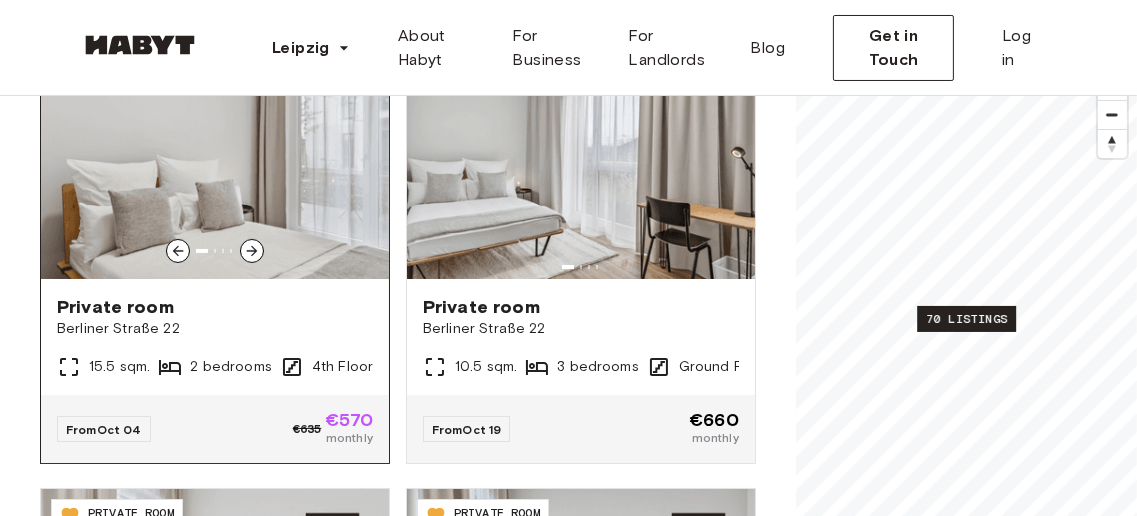 click at bounding box center [215, 159] 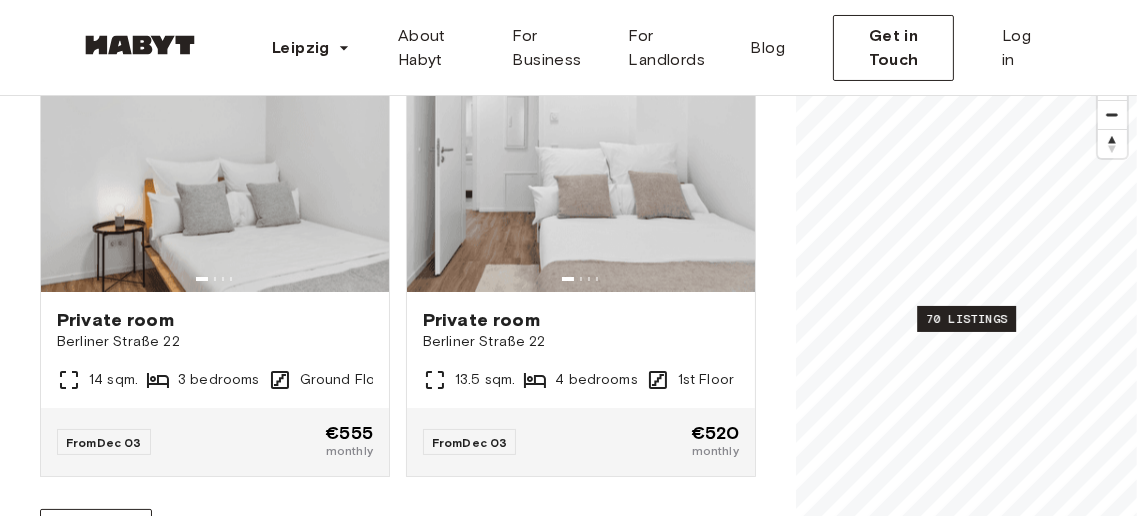 scroll, scrollTop: 4065, scrollLeft: 0, axis: vertical 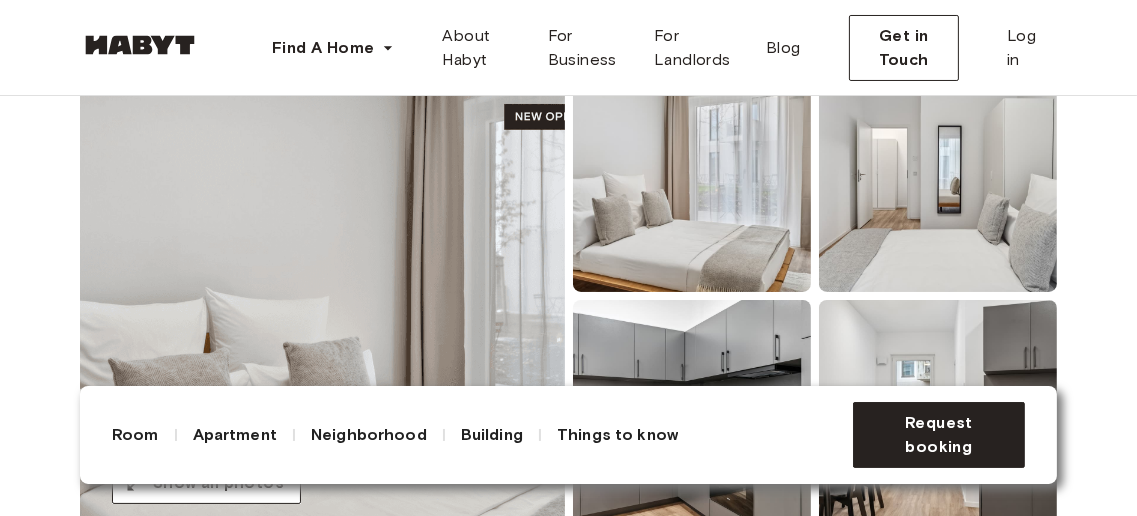 click at bounding box center [322, 296] 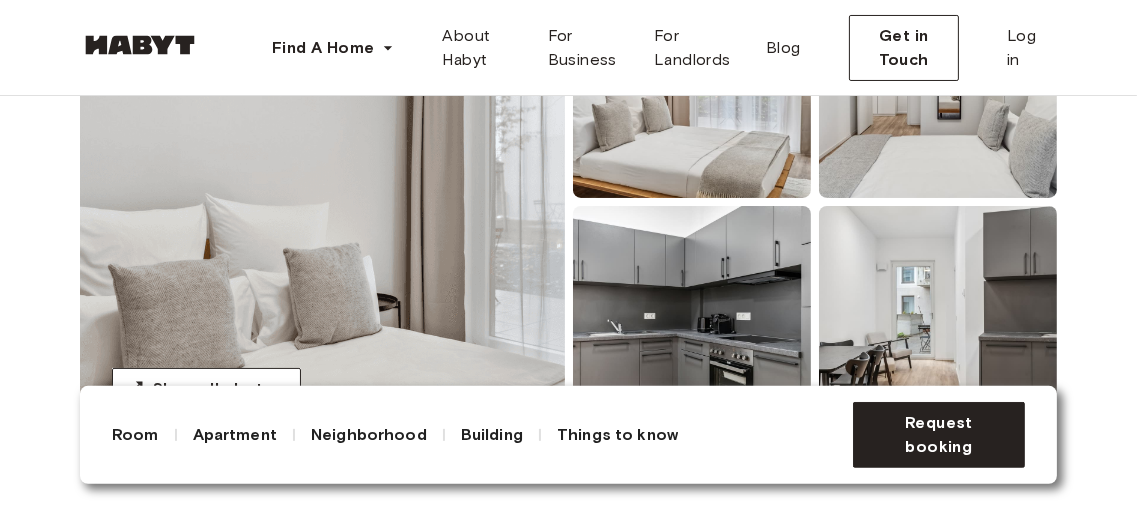 scroll, scrollTop: 429, scrollLeft: 0, axis: vertical 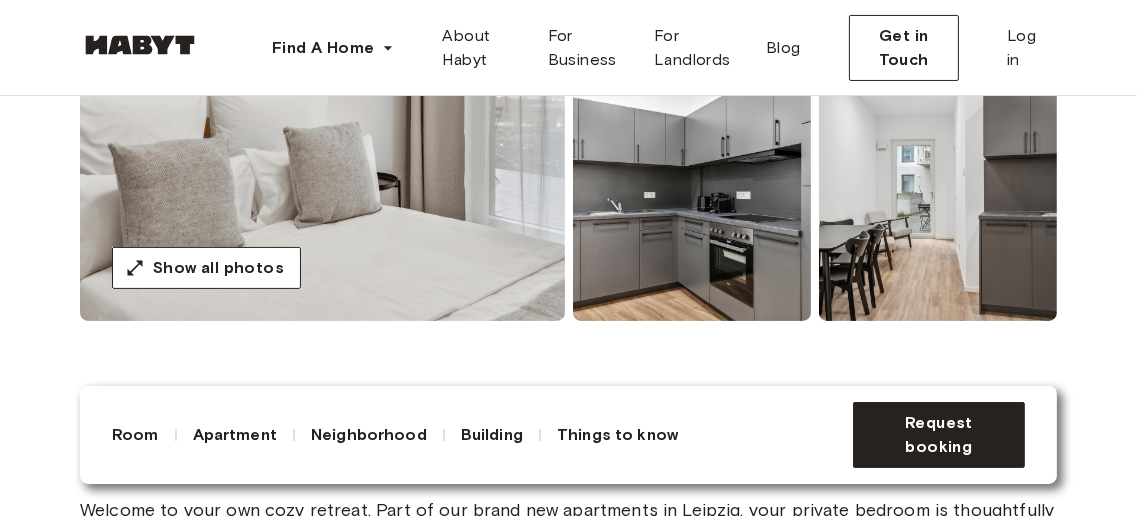 click at bounding box center (322, 81) 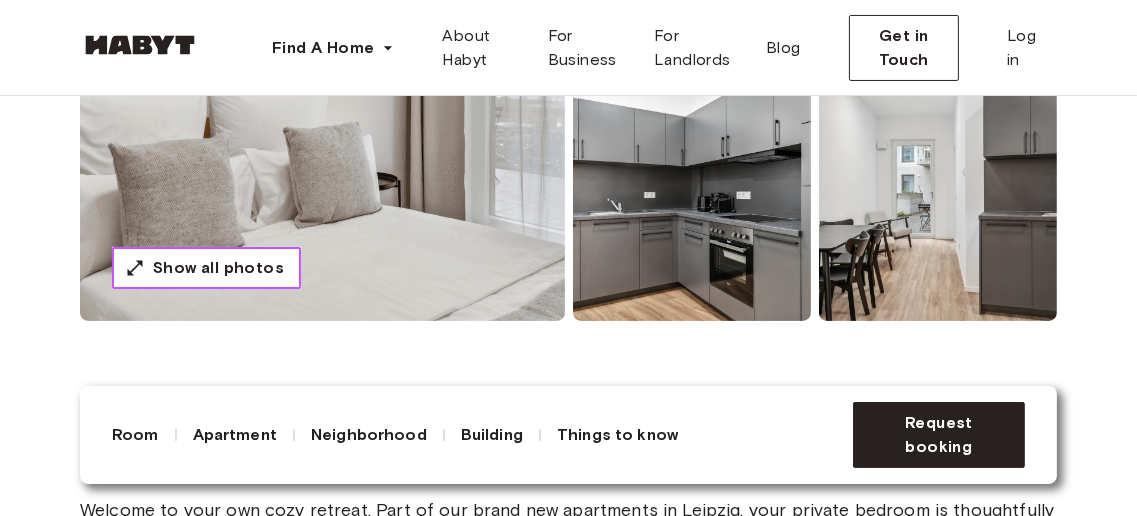 click on "Show all photos" at bounding box center [218, 268] 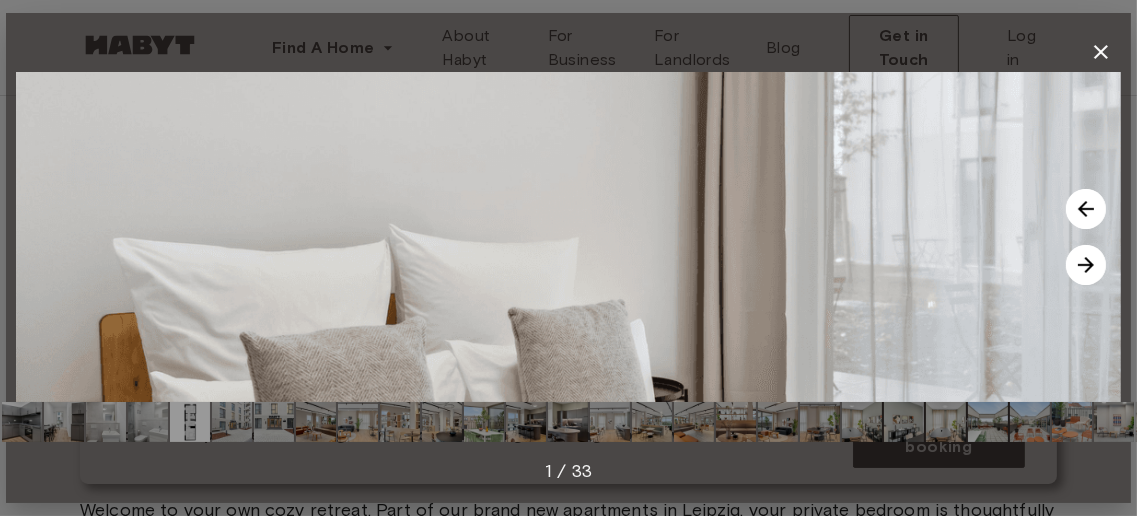 click at bounding box center [1086, 265] 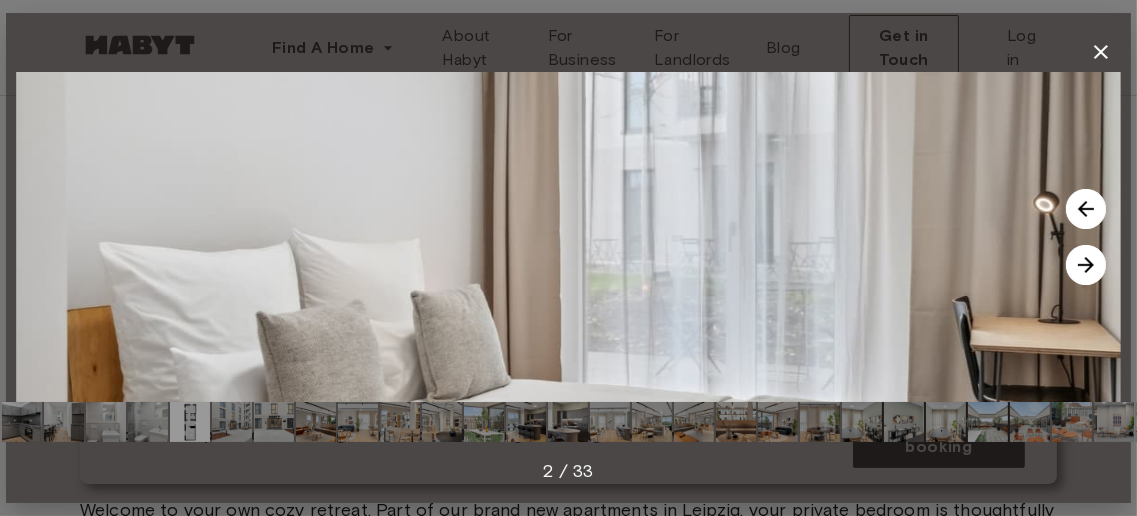 click at bounding box center [568, 237] 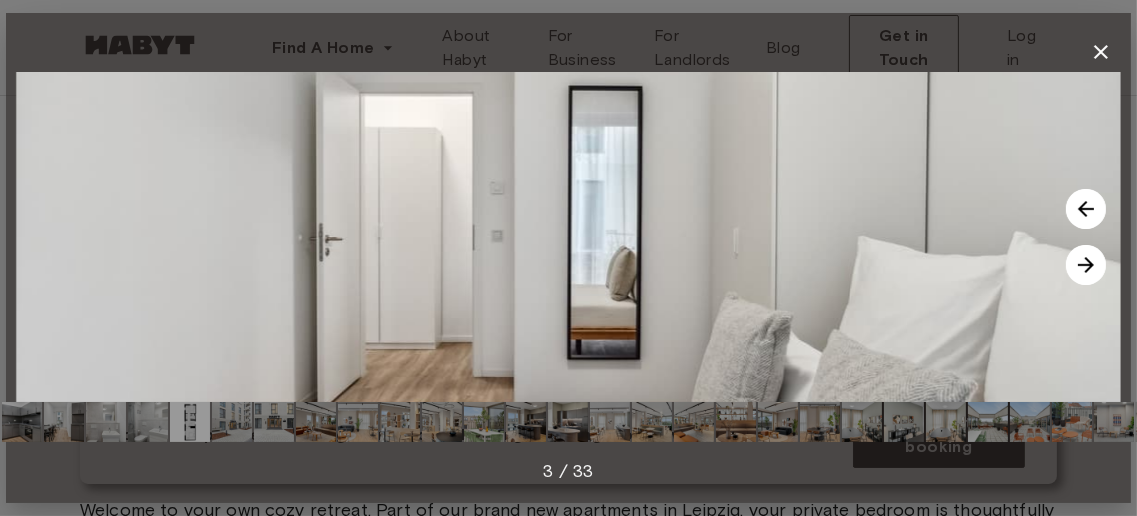 click at bounding box center [1086, 265] 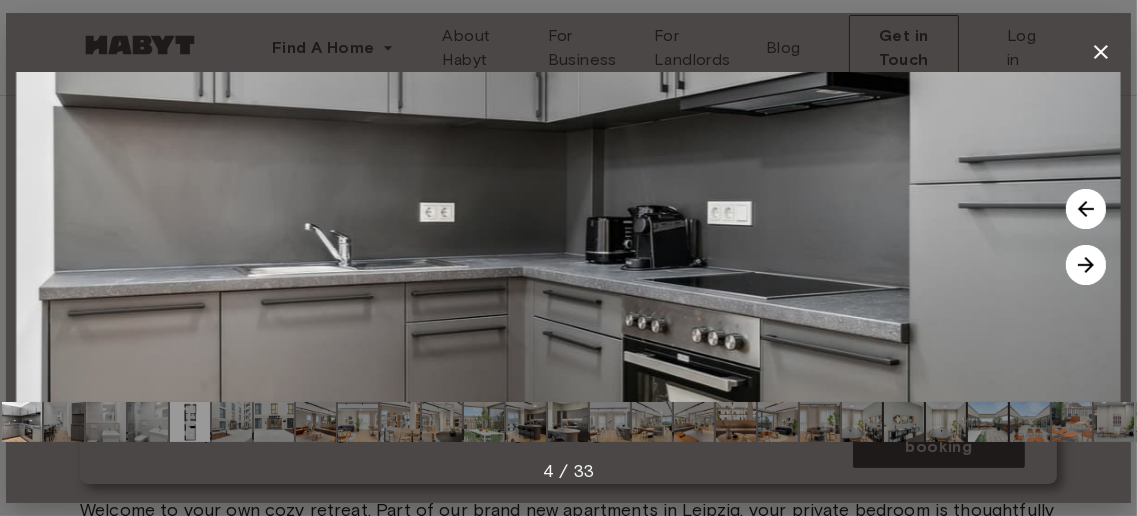 click at bounding box center (1086, 265) 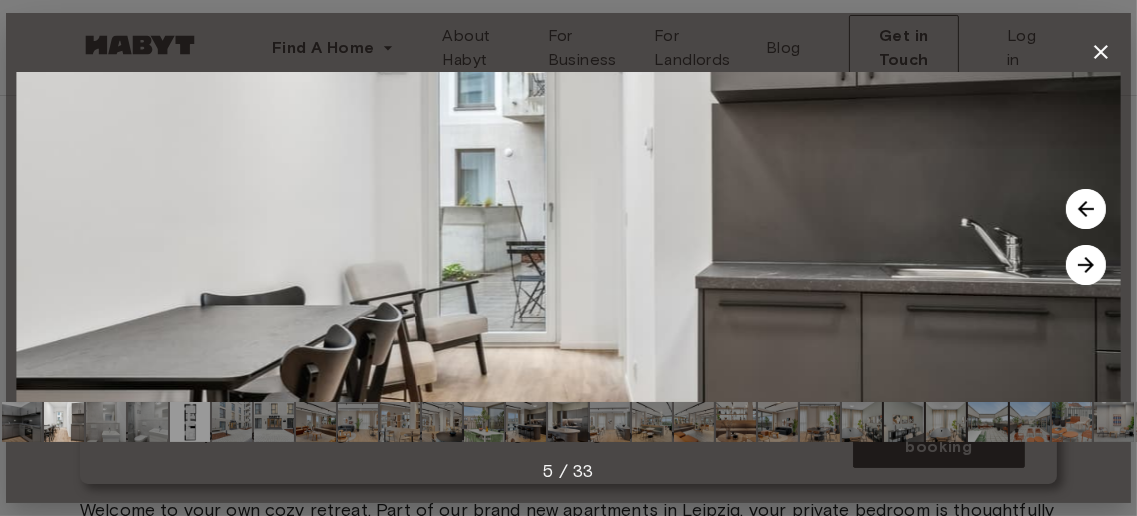 click at bounding box center (1086, 265) 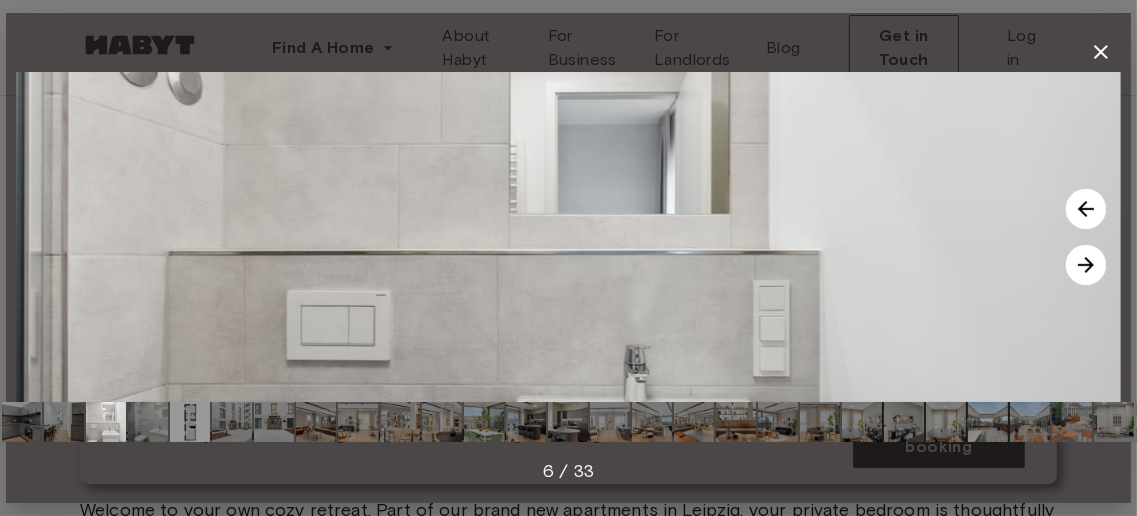 click at bounding box center [1086, 265] 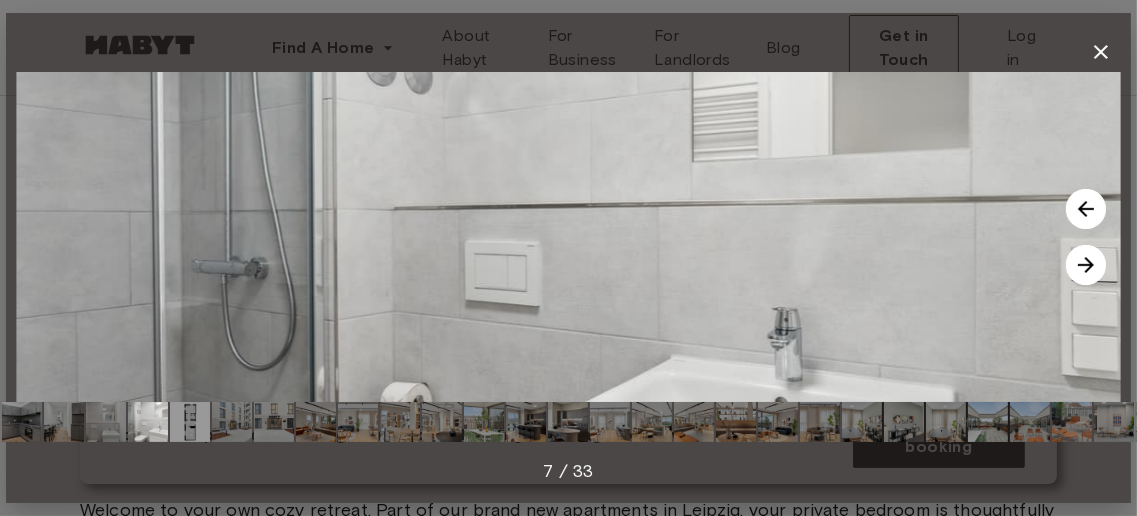 click at bounding box center [1086, 265] 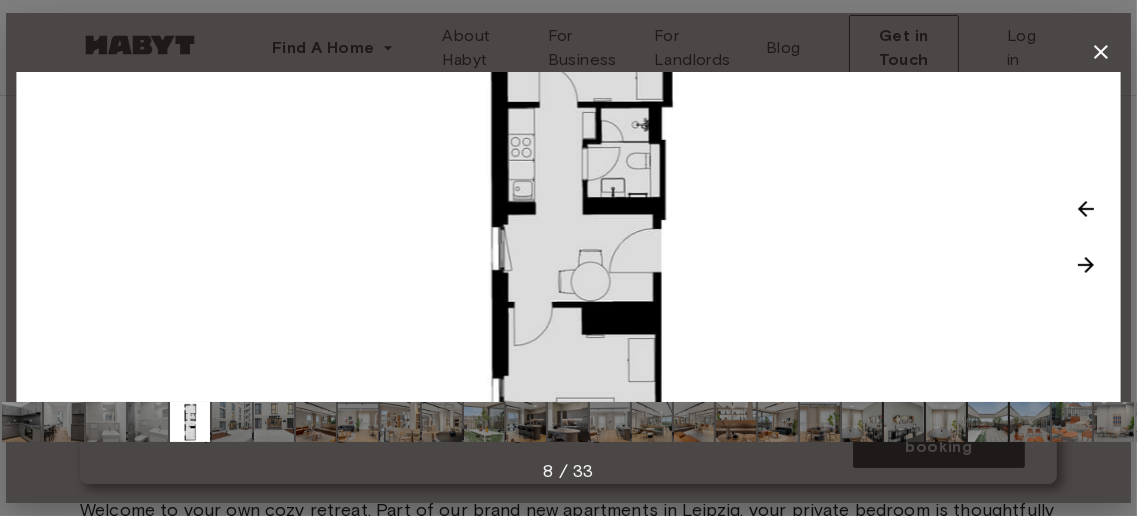 click at bounding box center [190, 422] 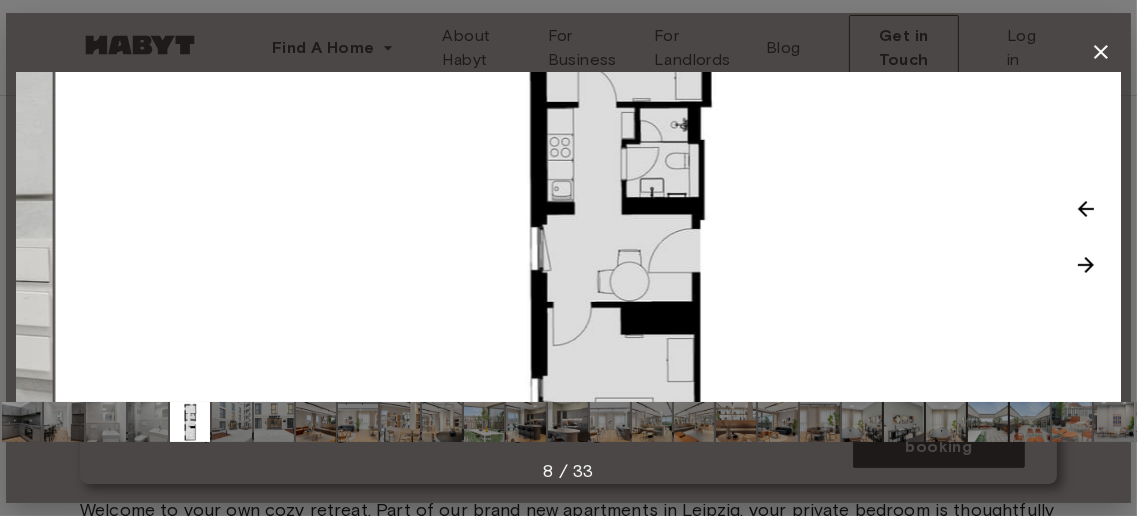 drag, startPoint x: 630, startPoint y: 241, endPoint x: 636, endPoint y: 270, distance: 29.614185 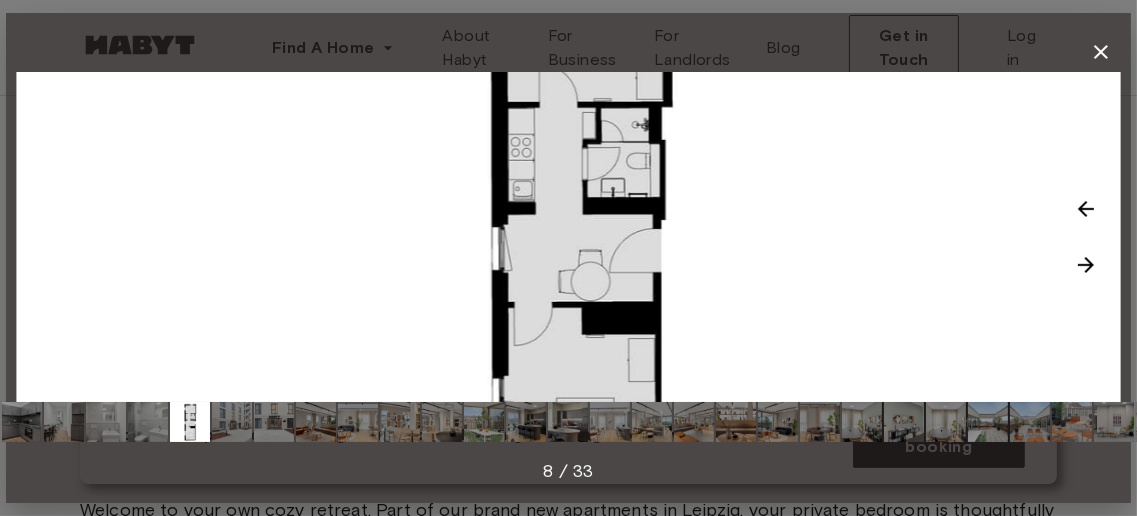 click at bounding box center [1086, 265] 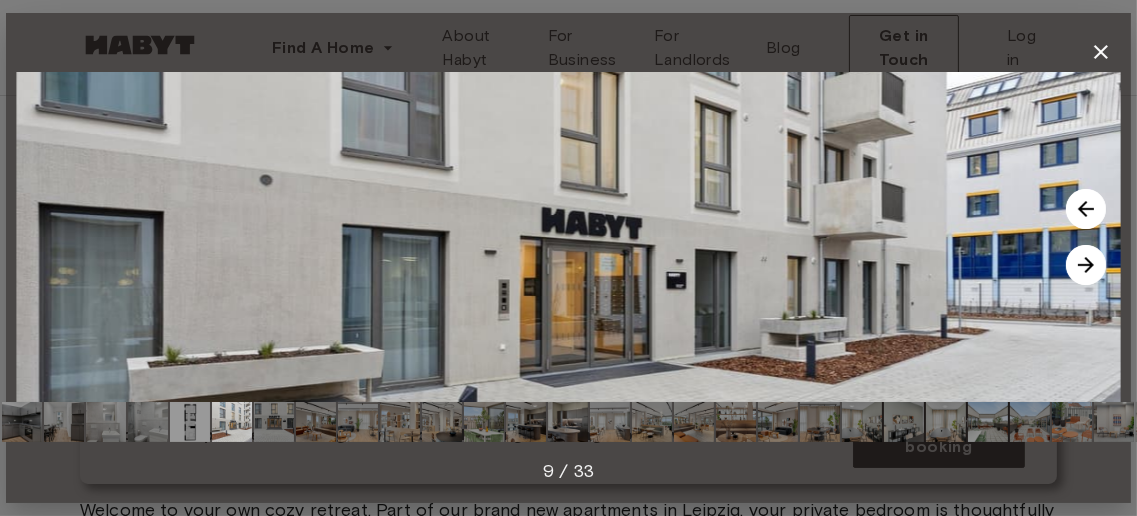 click at bounding box center (1086, 265) 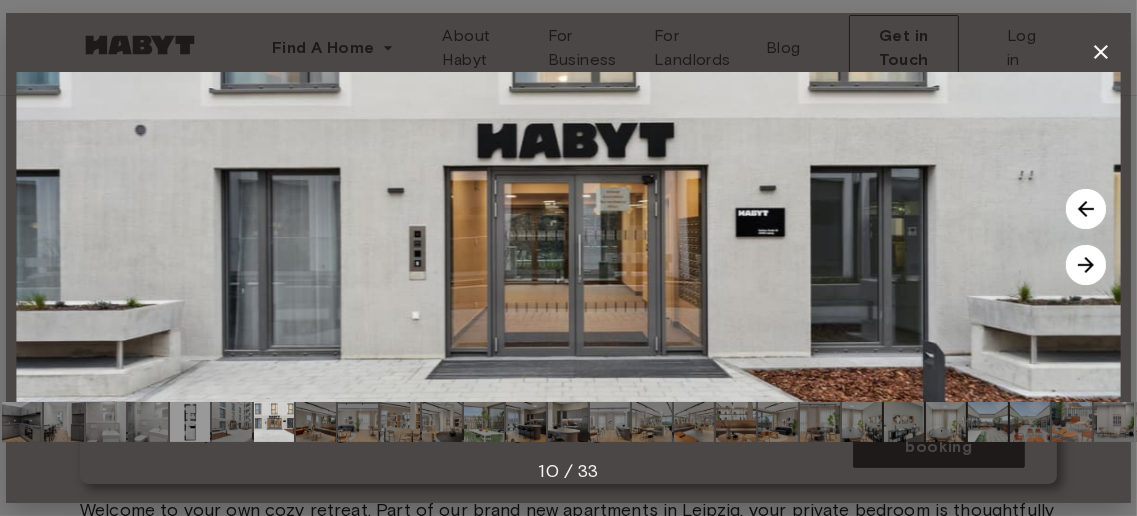 click at bounding box center [1086, 265] 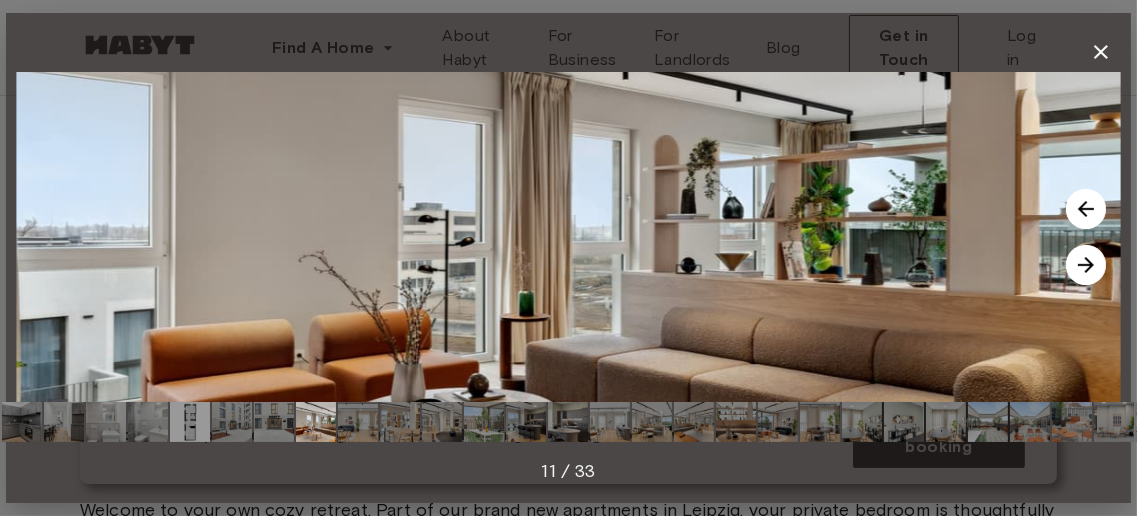 click at bounding box center [1086, 265] 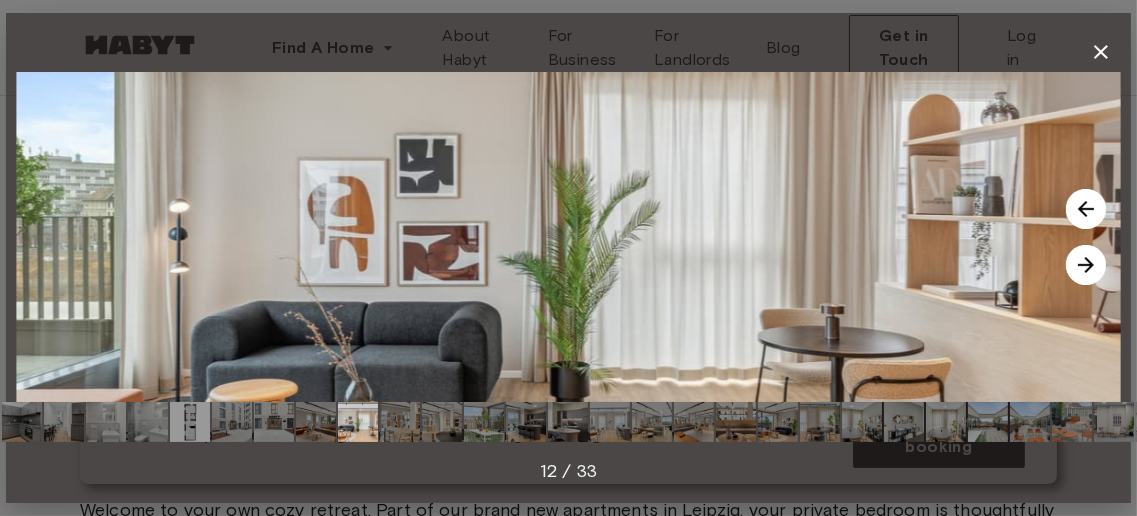 click at bounding box center (1086, 265) 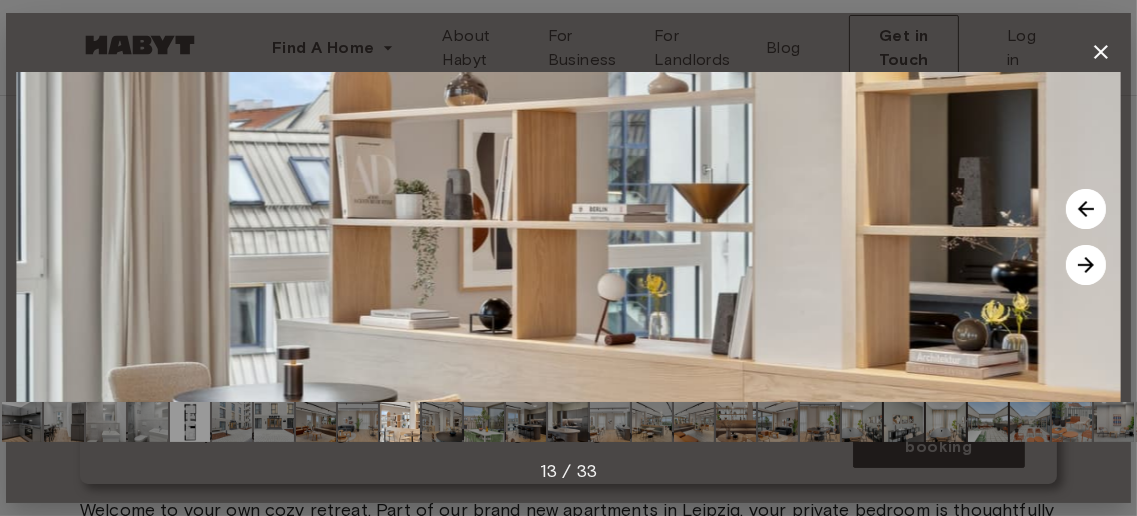 click at bounding box center [1086, 265] 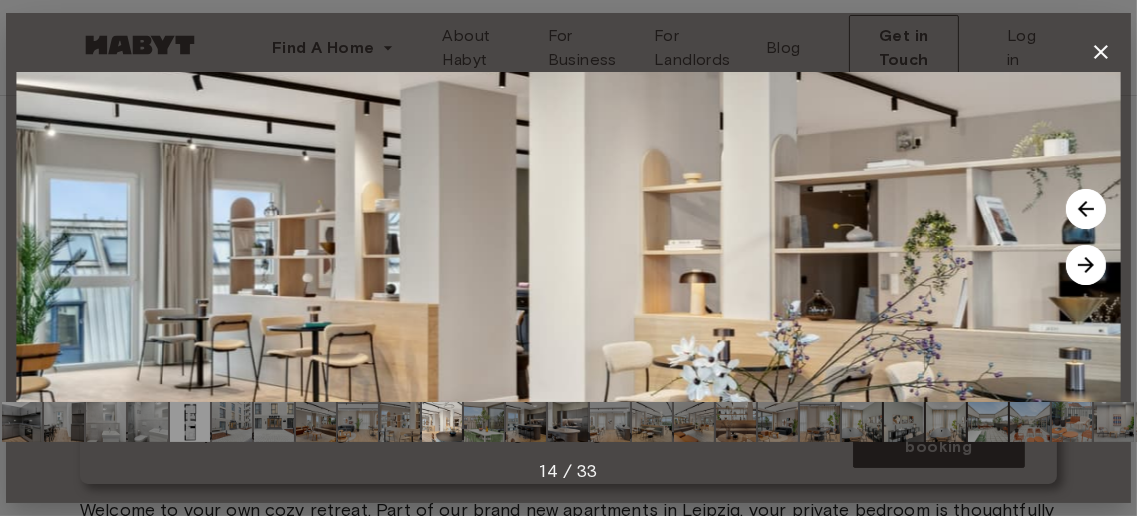 click at bounding box center (1086, 265) 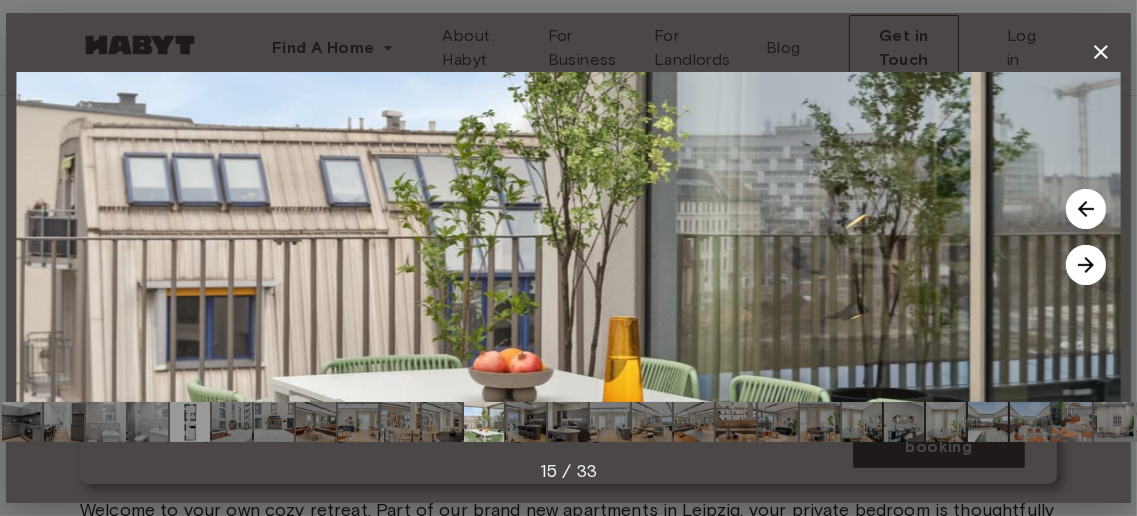 click at bounding box center [1086, 265] 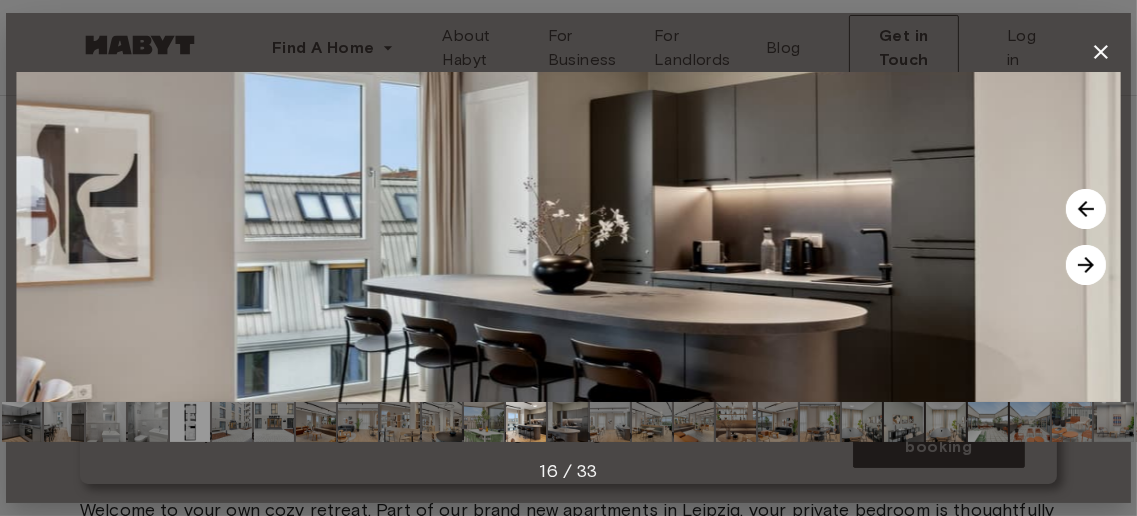 click at bounding box center [1086, 265] 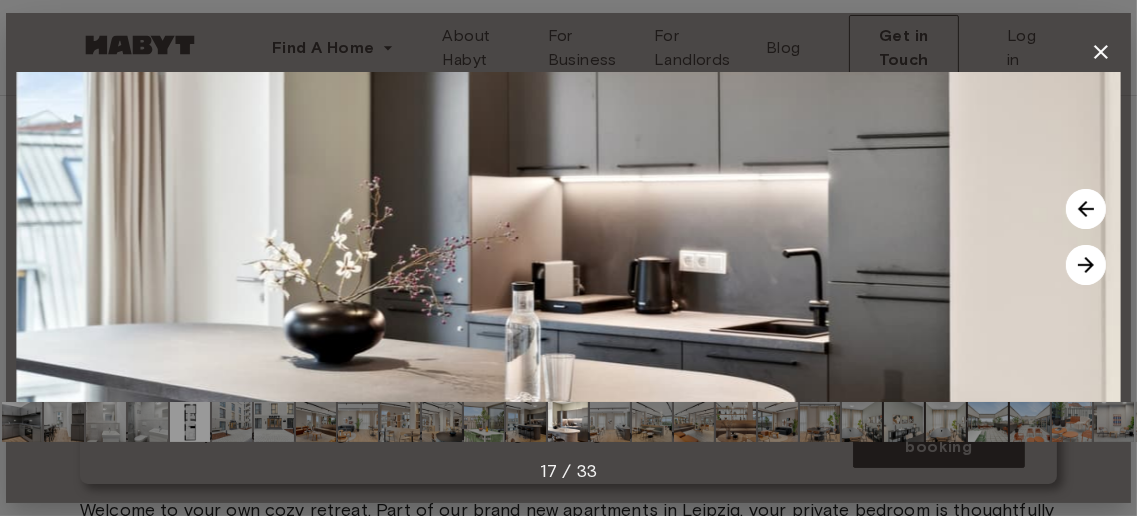 click at bounding box center (1086, 265) 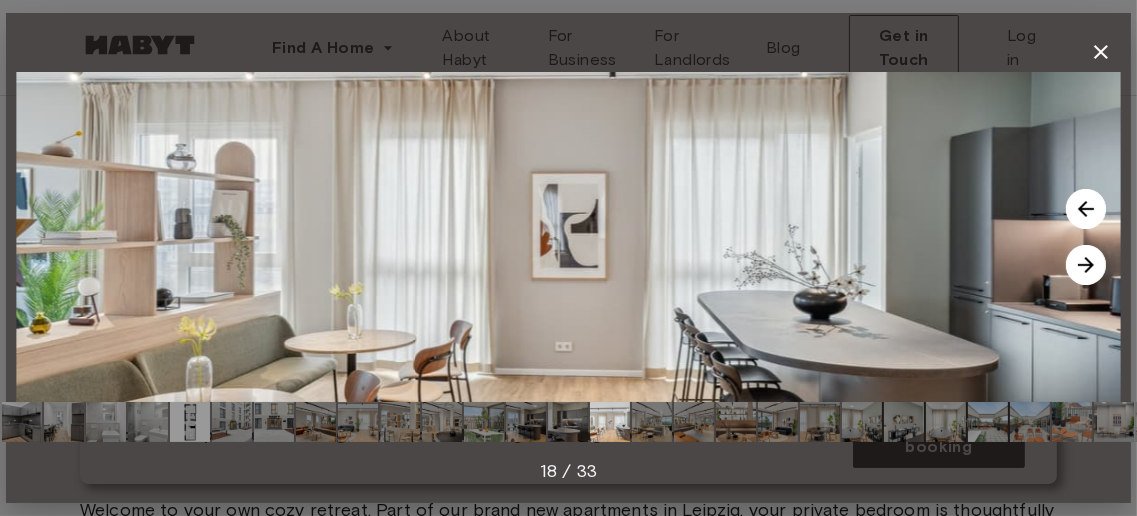 click at bounding box center [1086, 265] 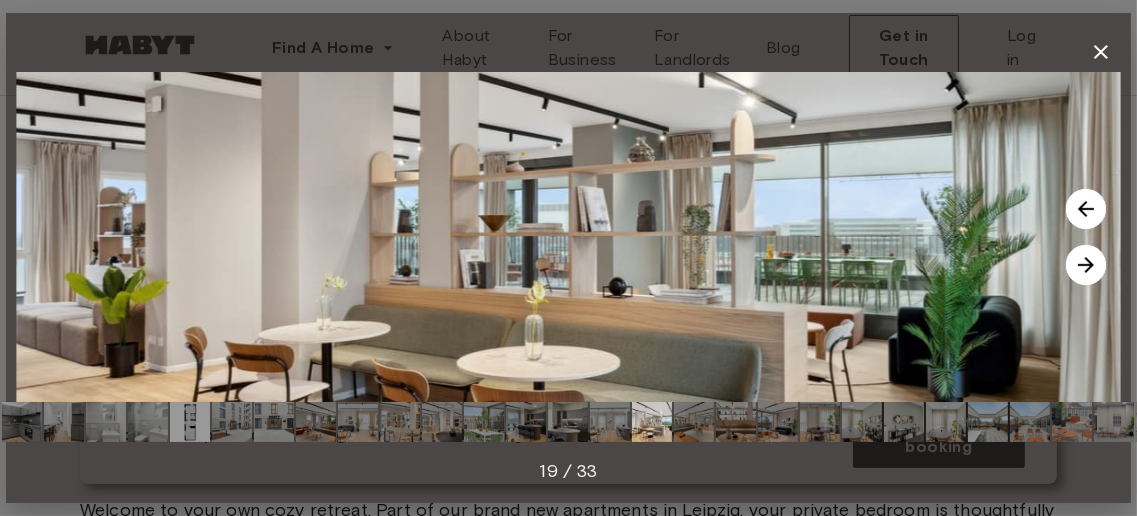 click at bounding box center (1086, 265) 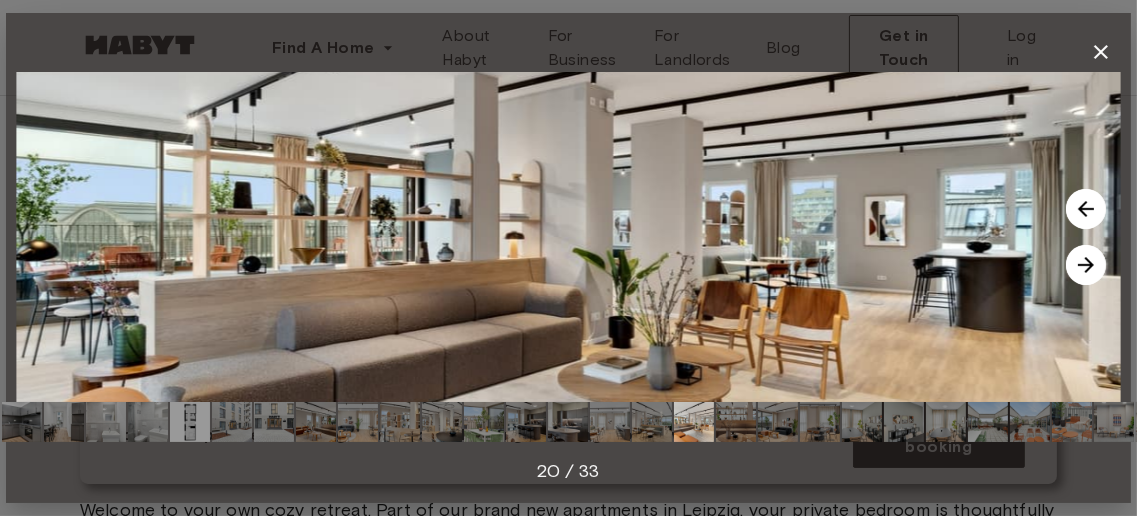 click at bounding box center [1086, 265] 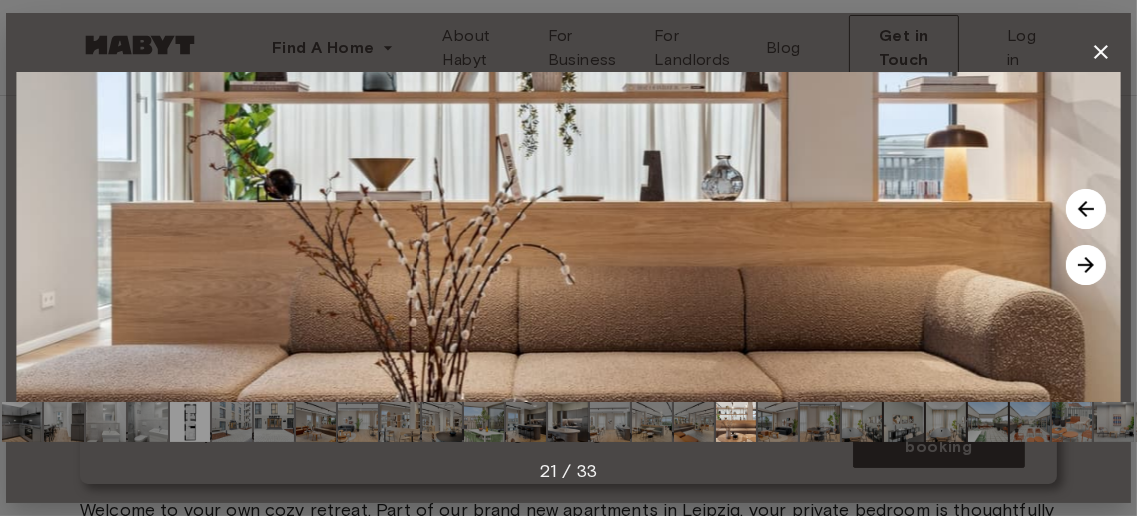 click at bounding box center (1086, 265) 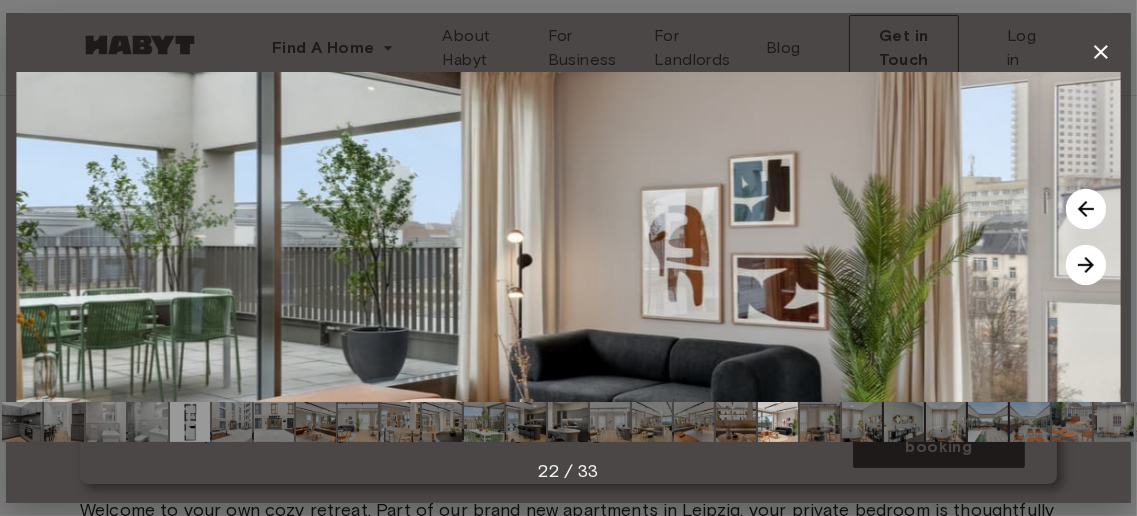 click at bounding box center (1086, 265) 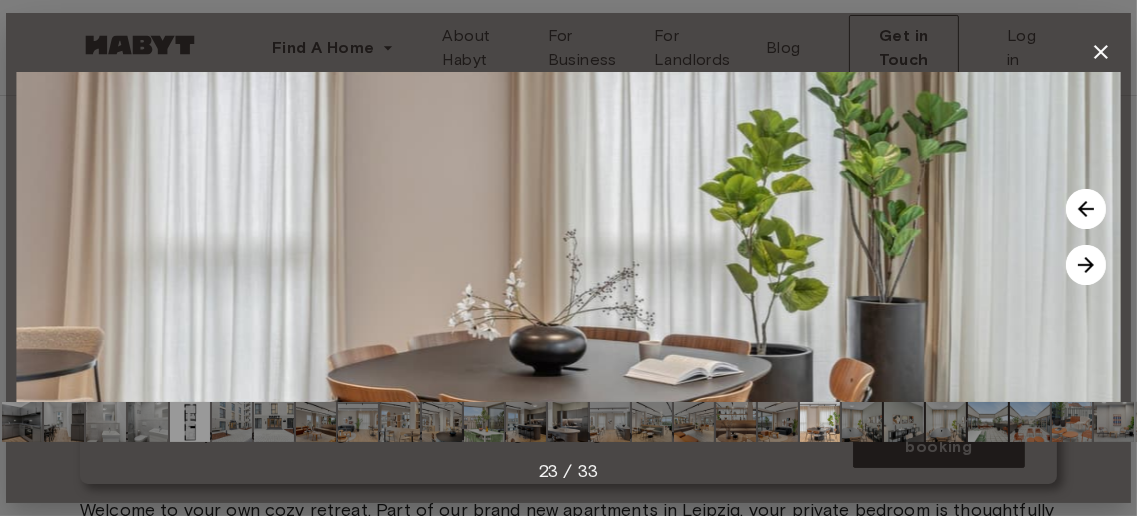 click at bounding box center [1086, 265] 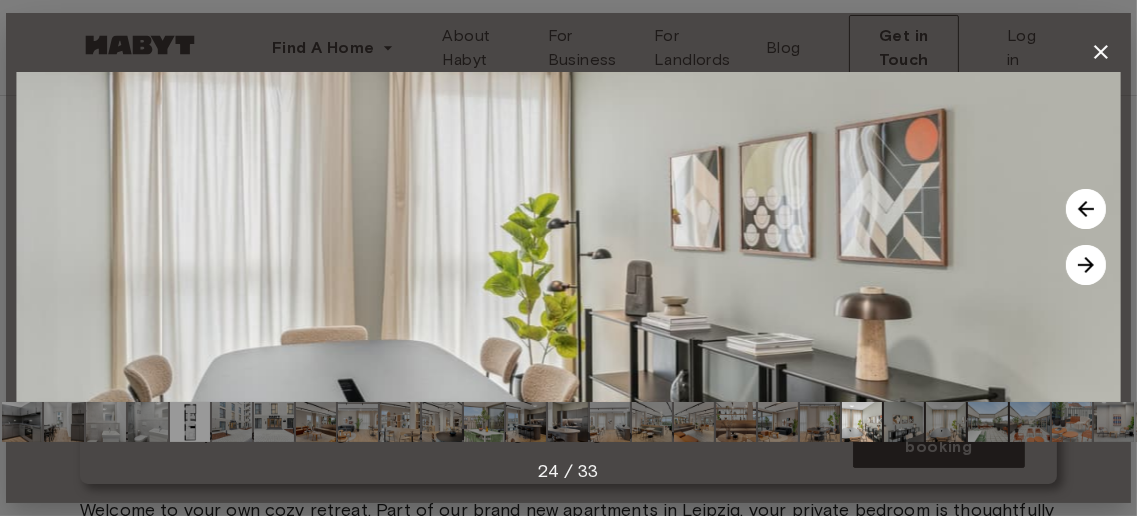 click at bounding box center [1086, 265] 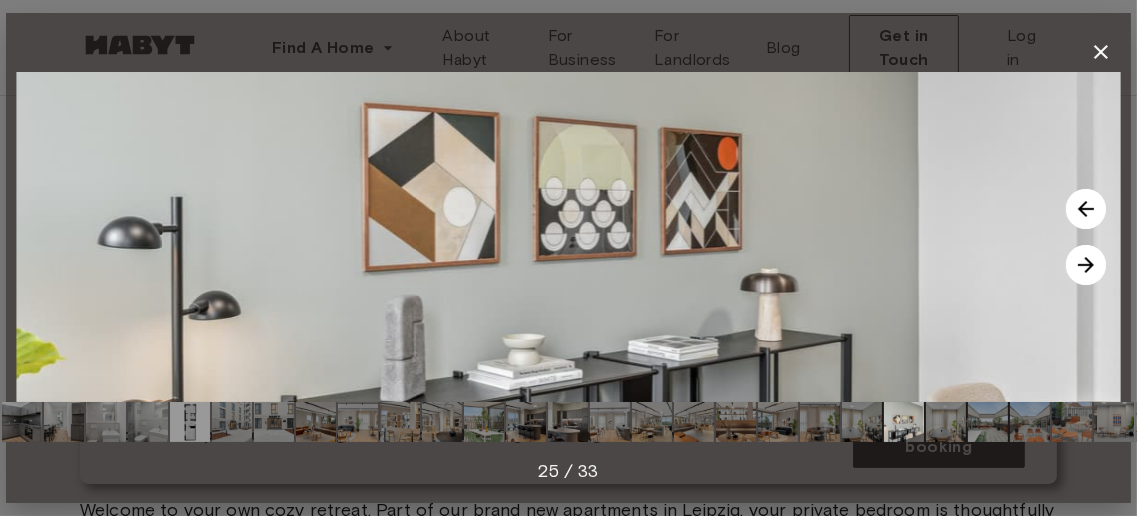 click at bounding box center [1086, 265] 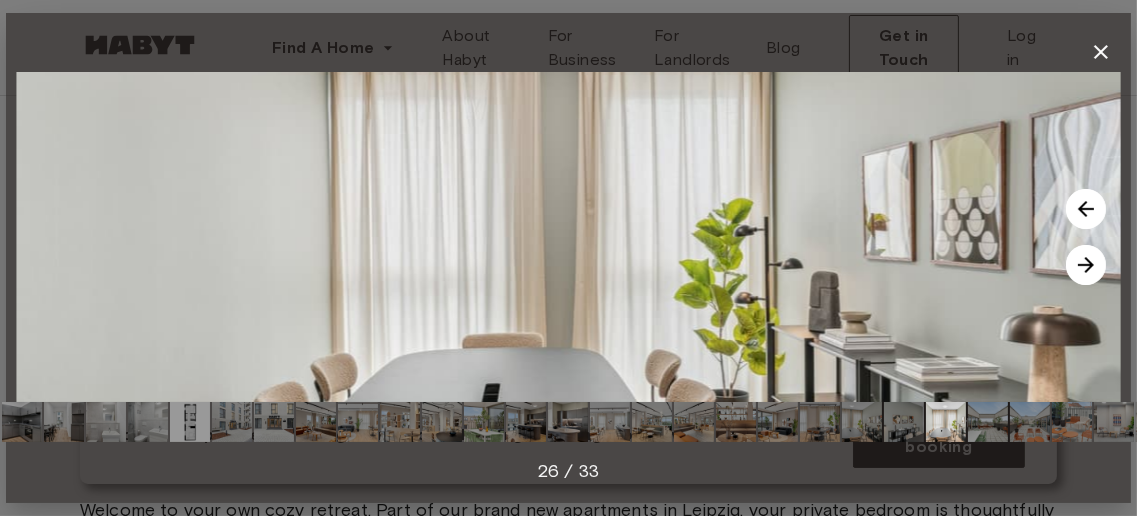 click at bounding box center (1086, 265) 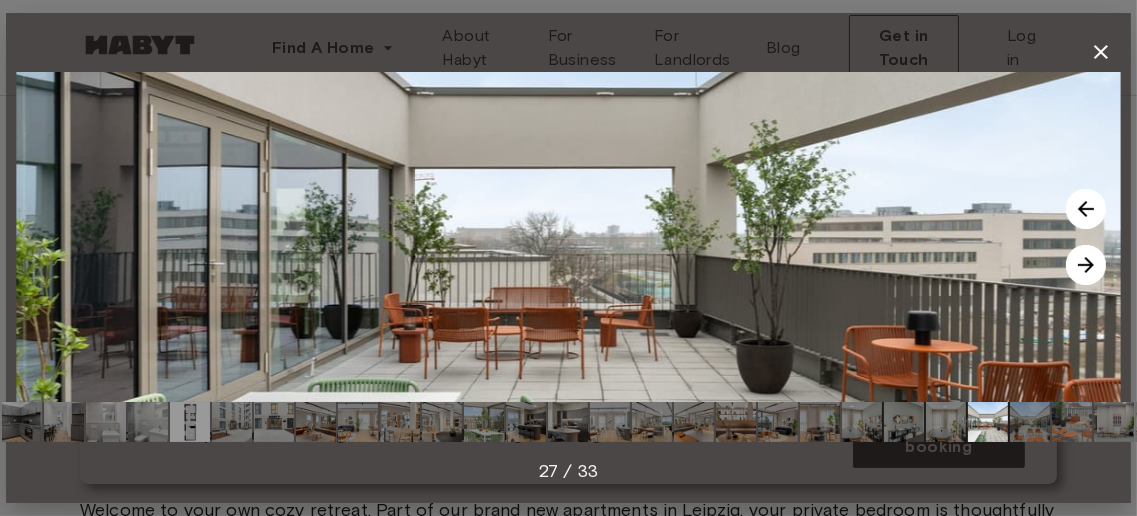 click at bounding box center (1086, 265) 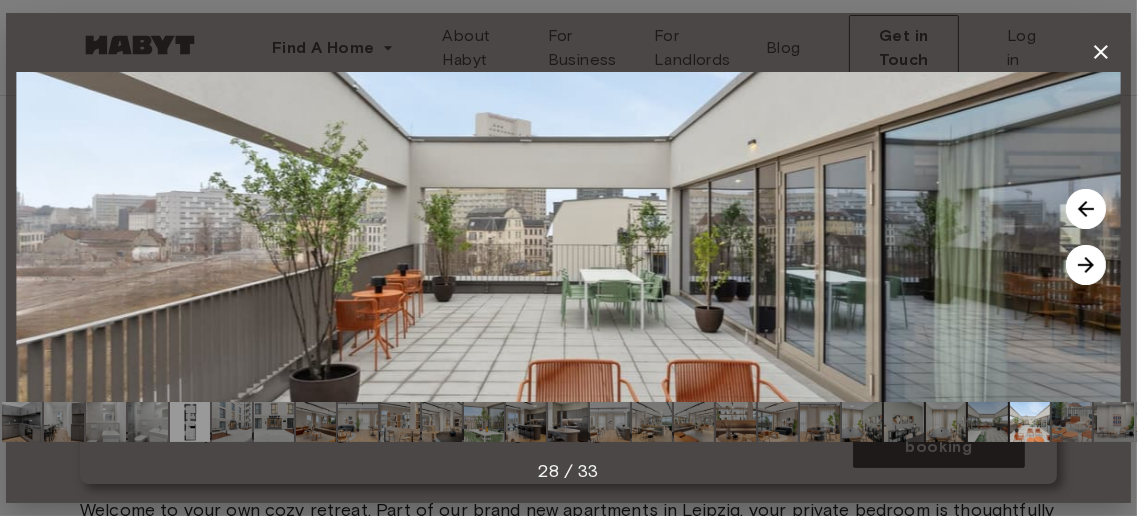 click at bounding box center (1086, 265) 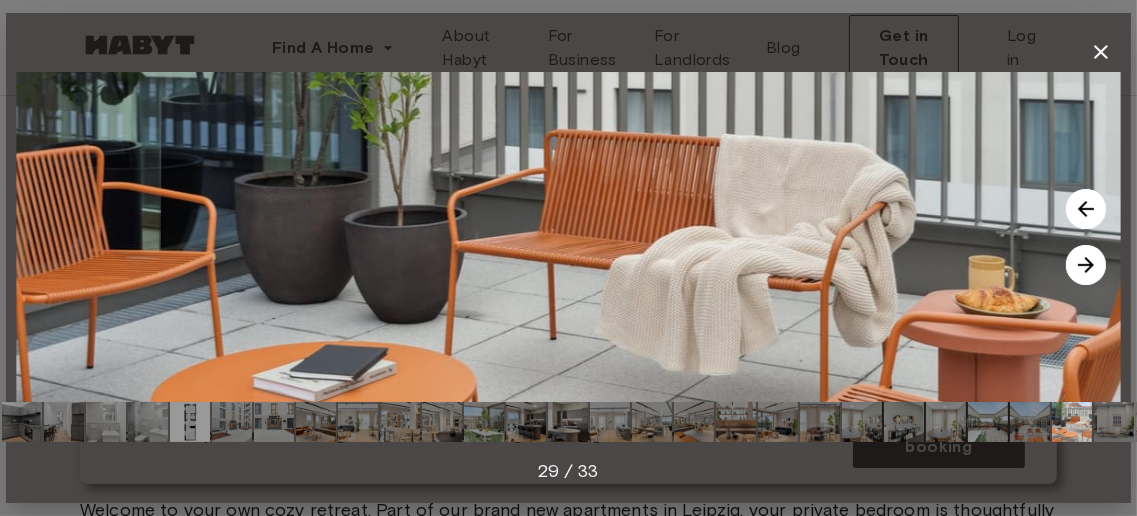 click at bounding box center [1086, 265] 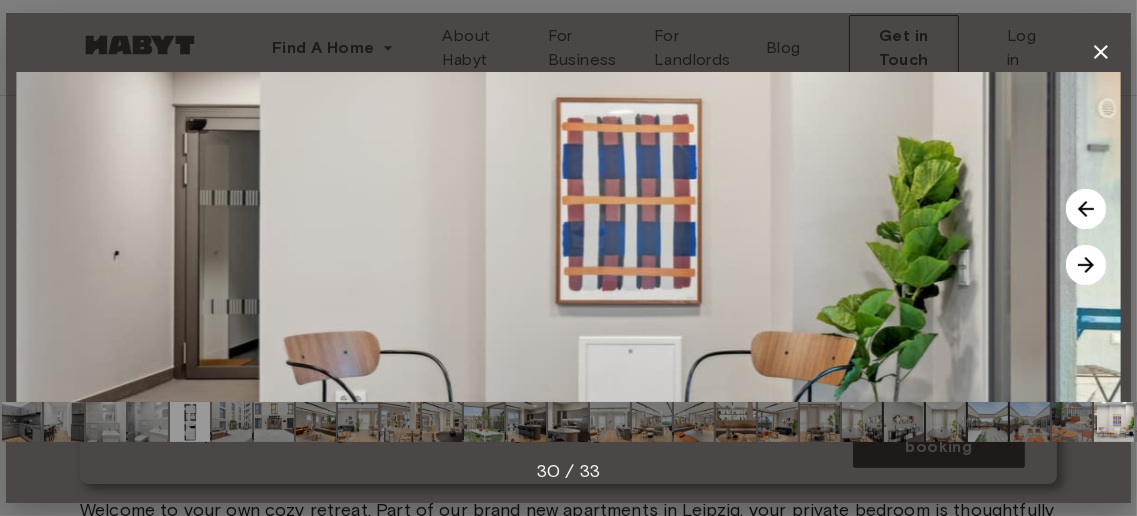 click at bounding box center (1086, 265) 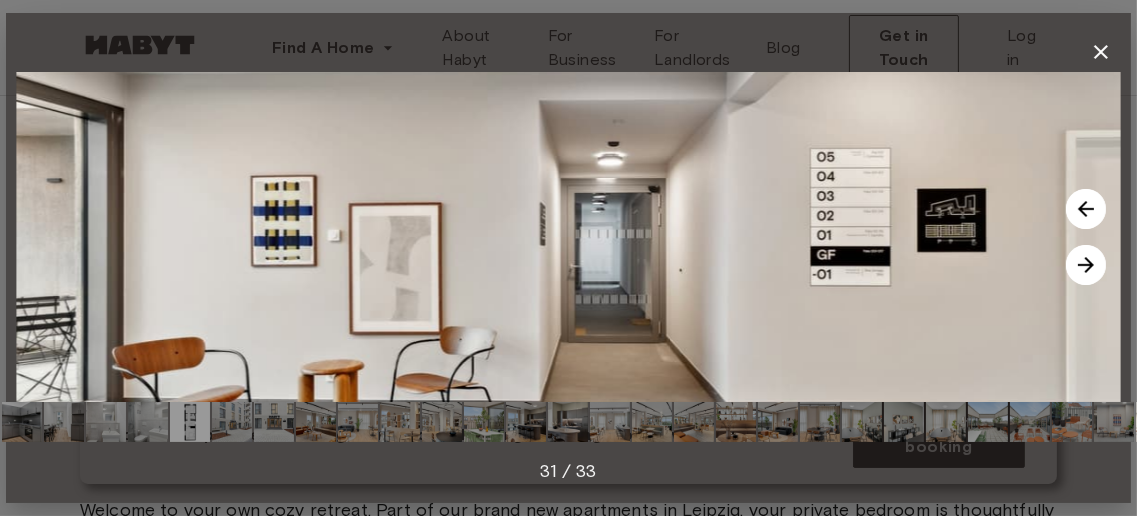 click 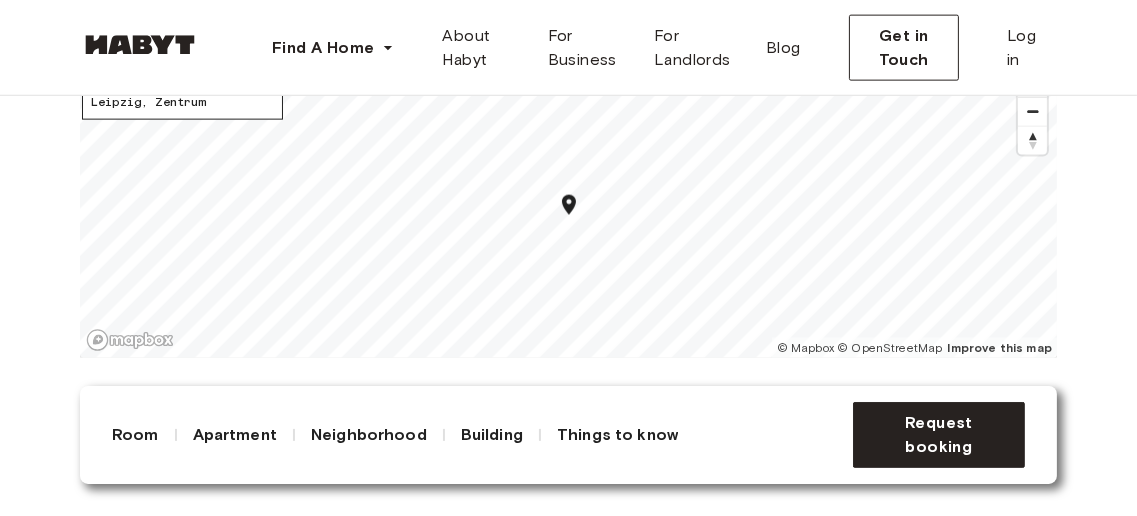 scroll, scrollTop: 3111, scrollLeft: 0, axis: vertical 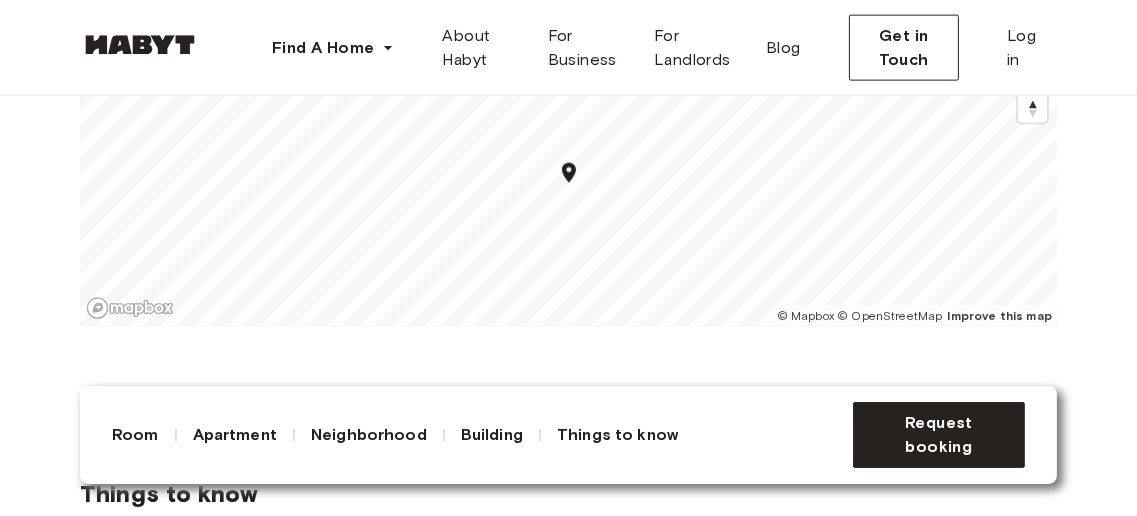 click at bounding box center [1032, 80] 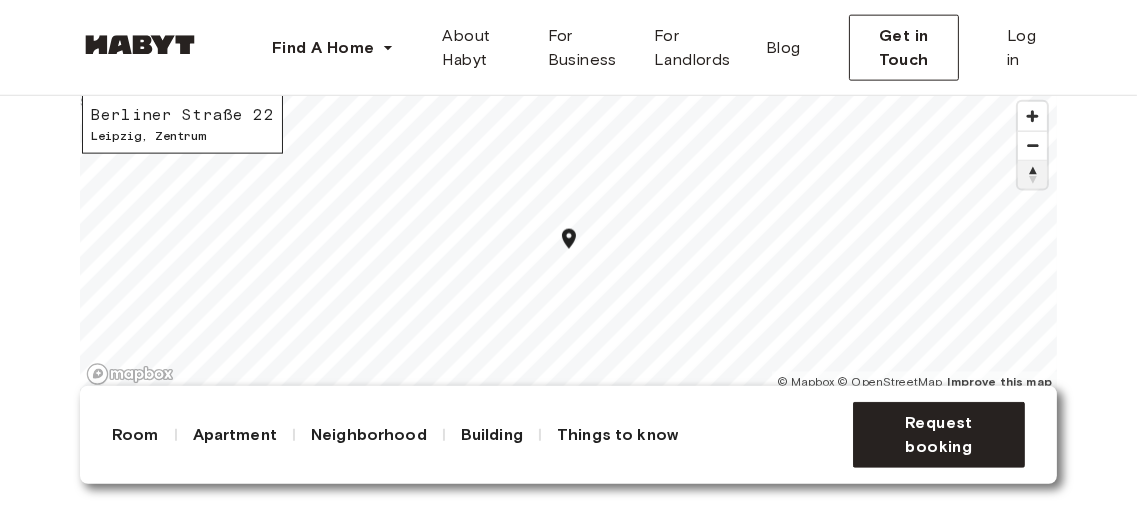 scroll, scrollTop: 3004, scrollLeft: 0, axis: vertical 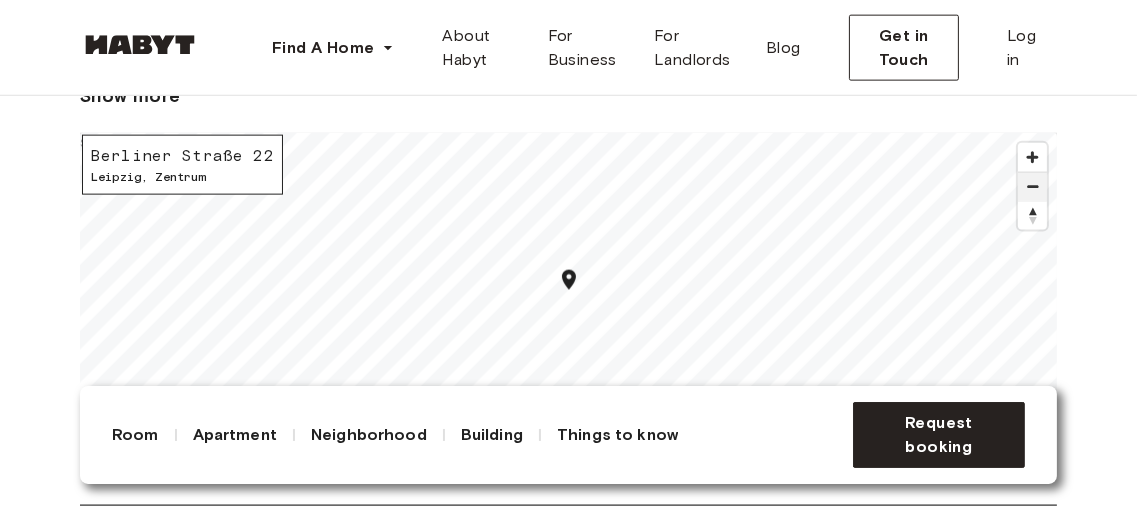 click at bounding box center [1032, 187] 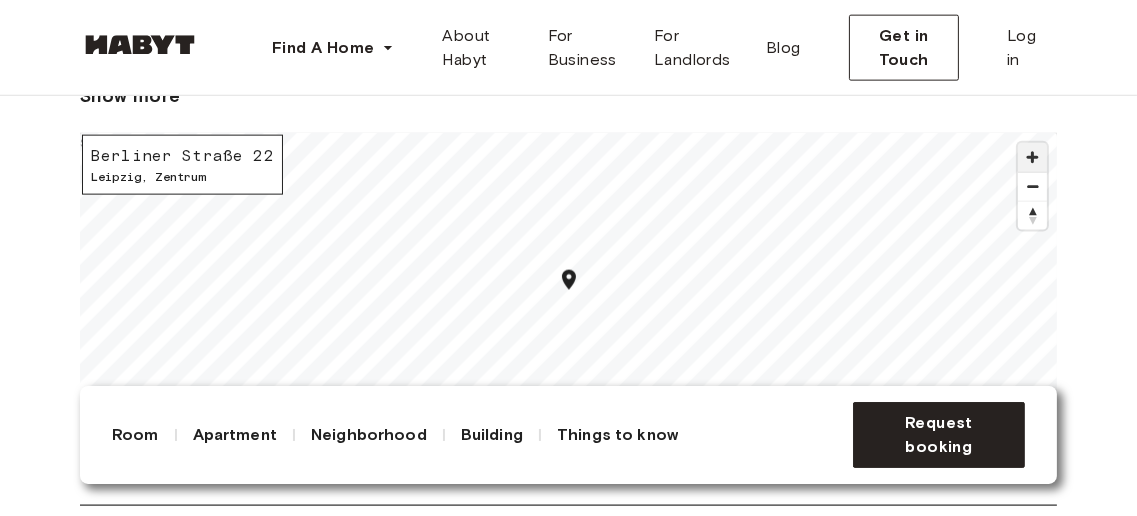 click at bounding box center (1032, 157) 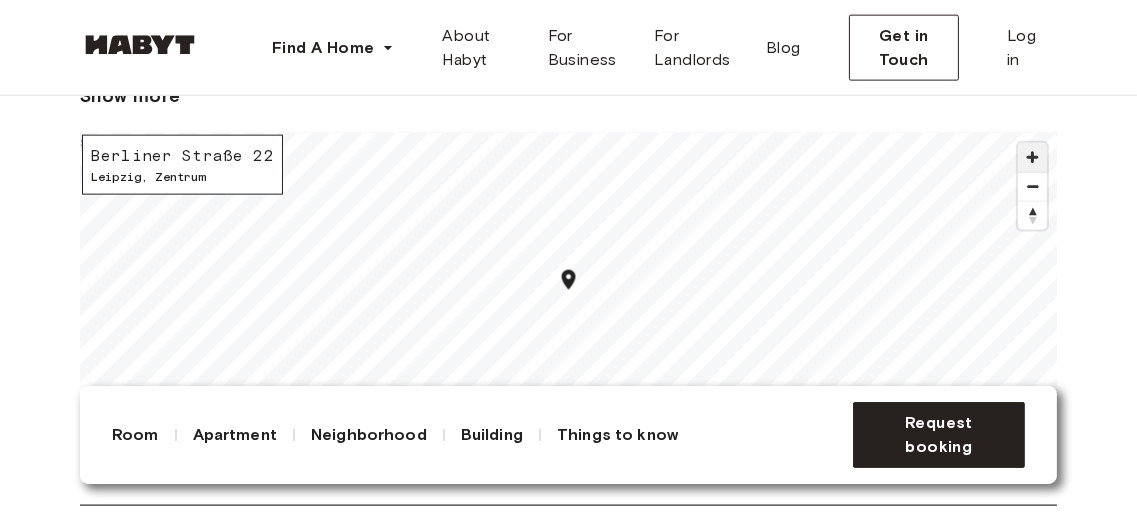click at bounding box center (1032, 157) 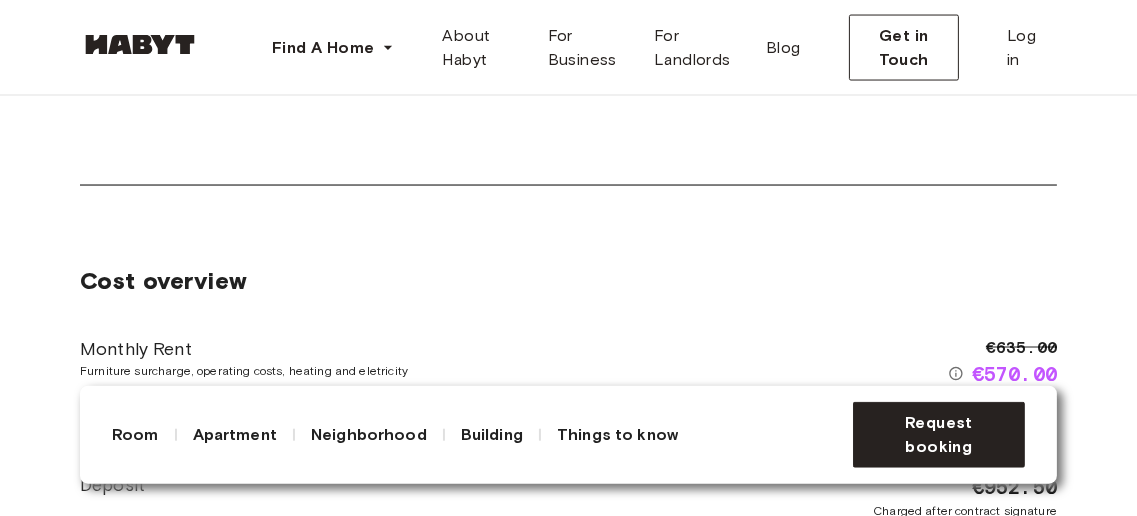 scroll, scrollTop: 3970, scrollLeft: 0, axis: vertical 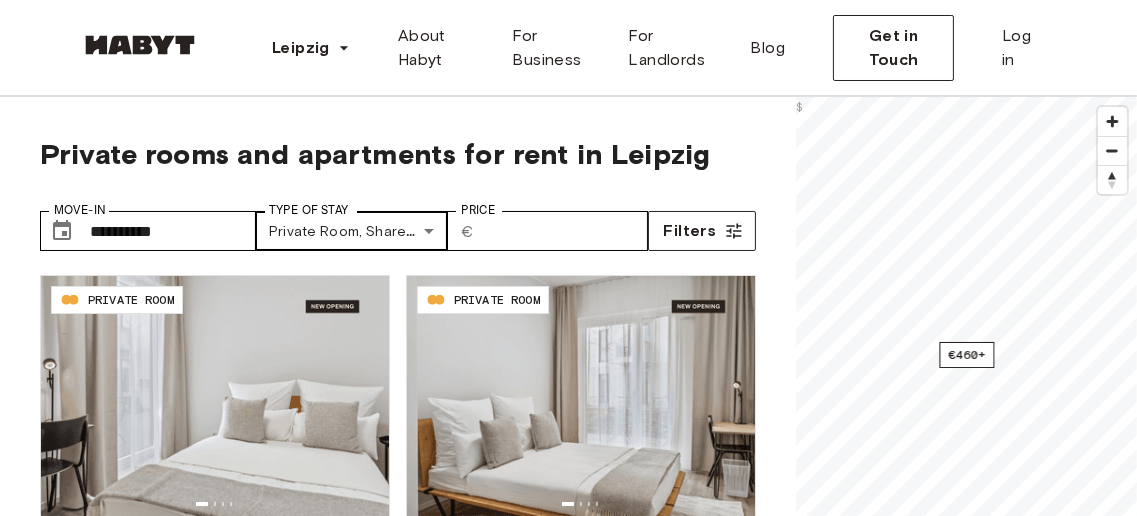 click on "**********" at bounding box center [568, 2478] 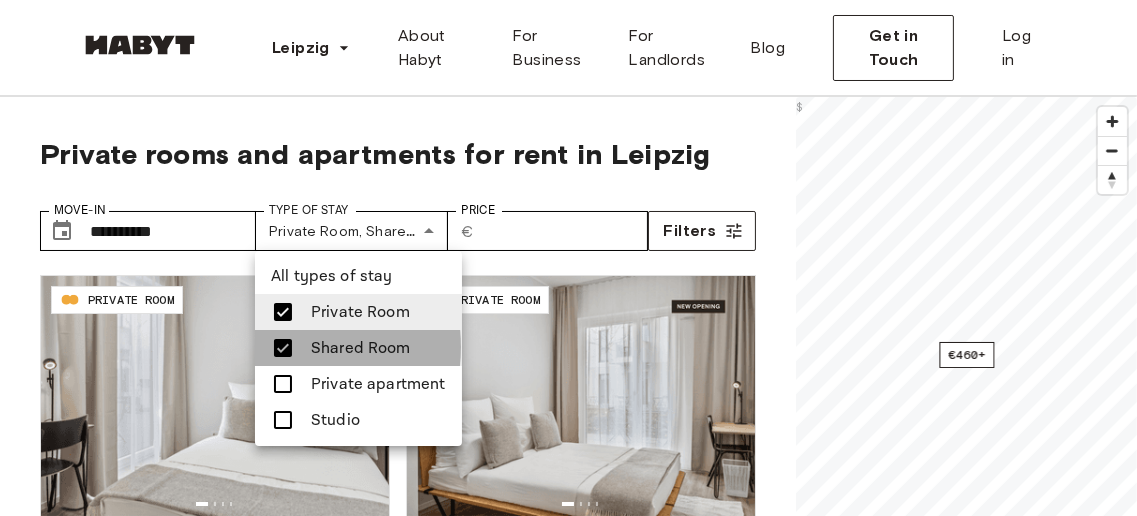 click at bounding box center [283, 348] 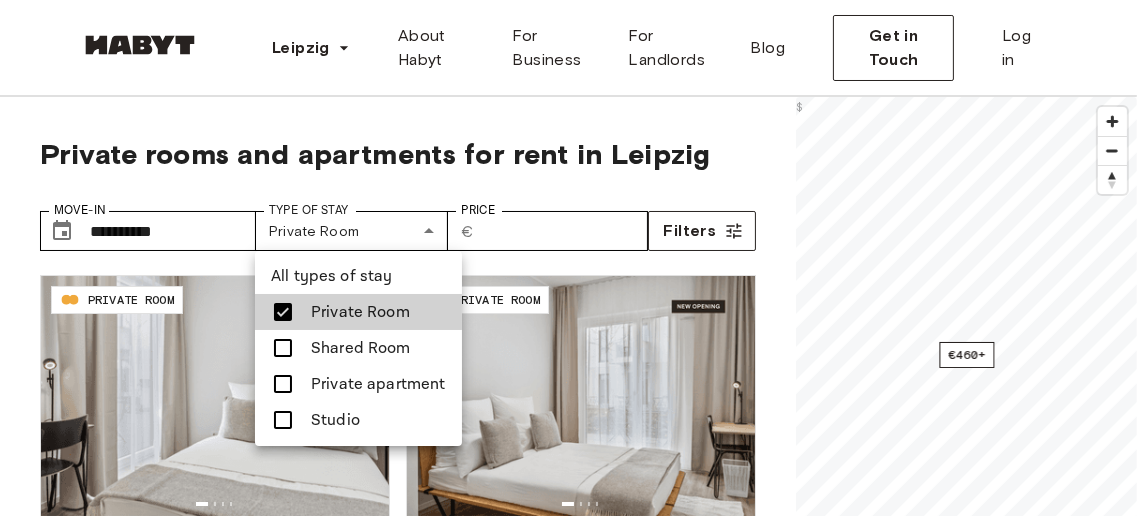 click at bounding box center [283, 384] 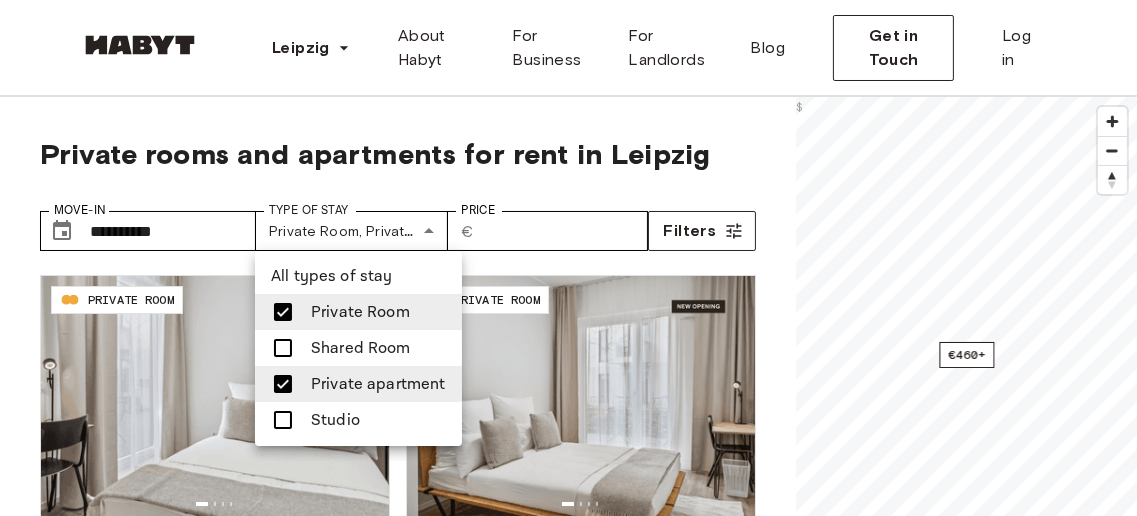 click at bounding box center [283, 312] 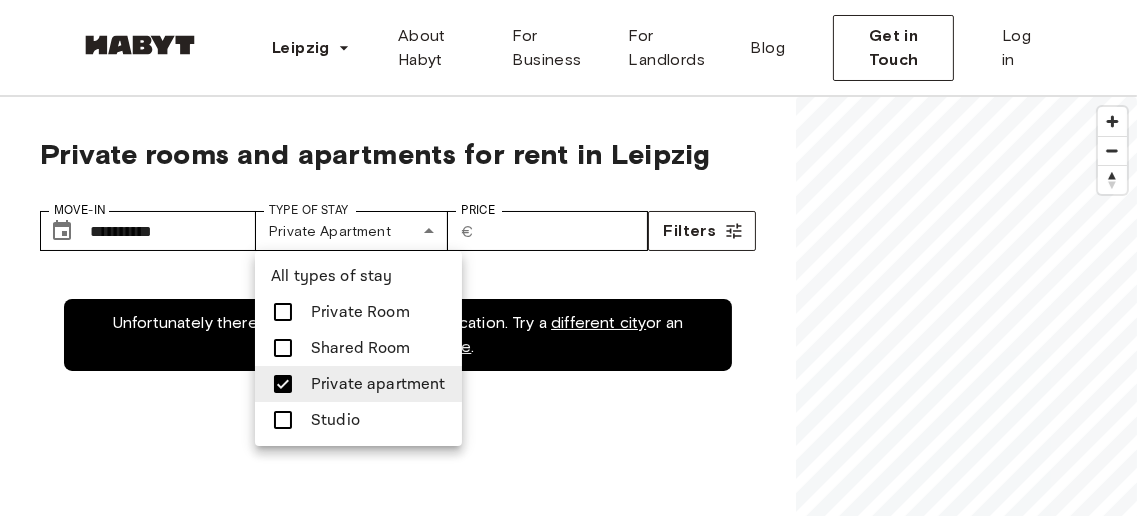 click at bounding box center (283, 312) 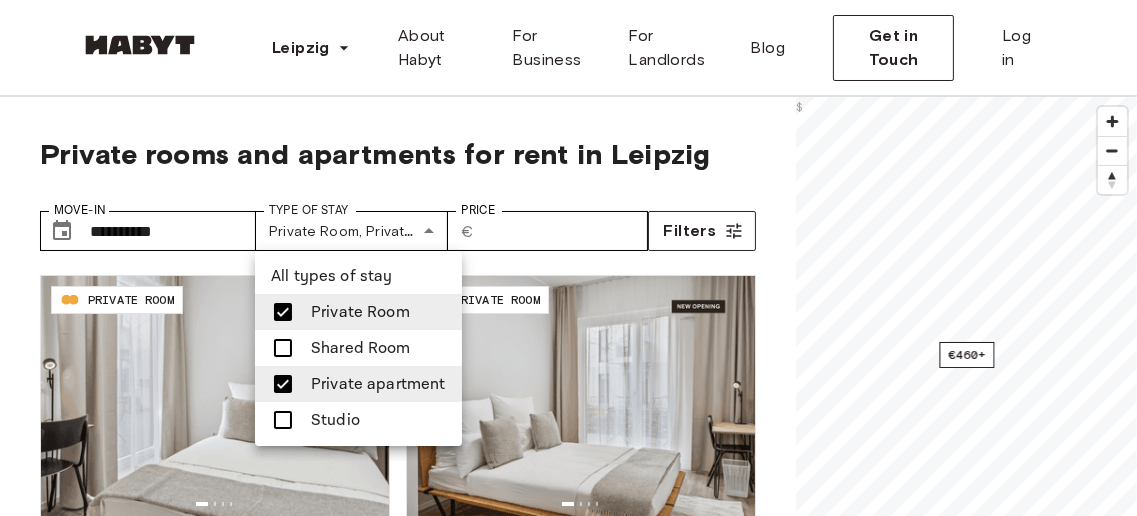 click at bounding box center [568, 258] 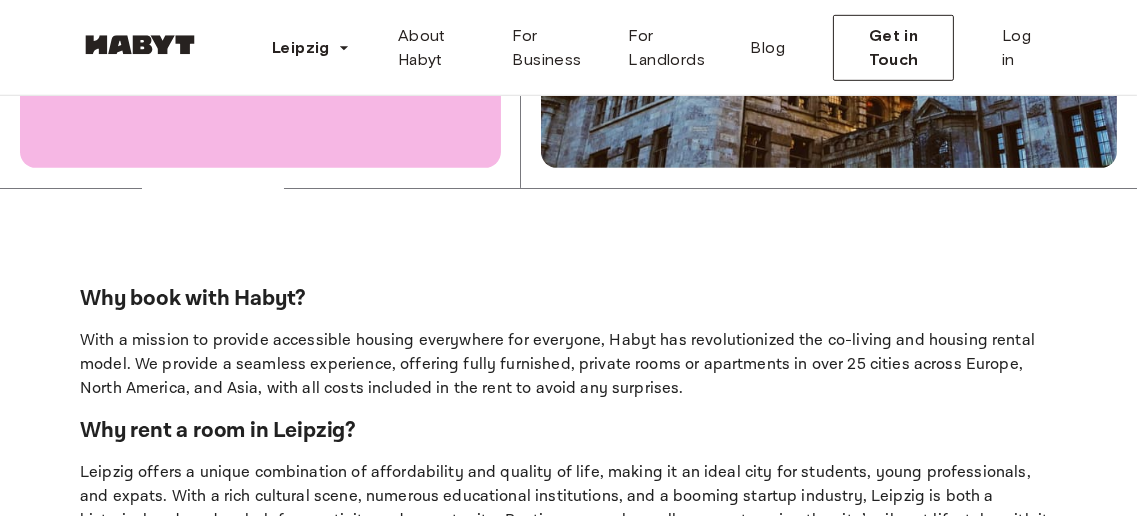 scroll, scrollTop: 1394, scrollLeft: 0, axis: vertical 